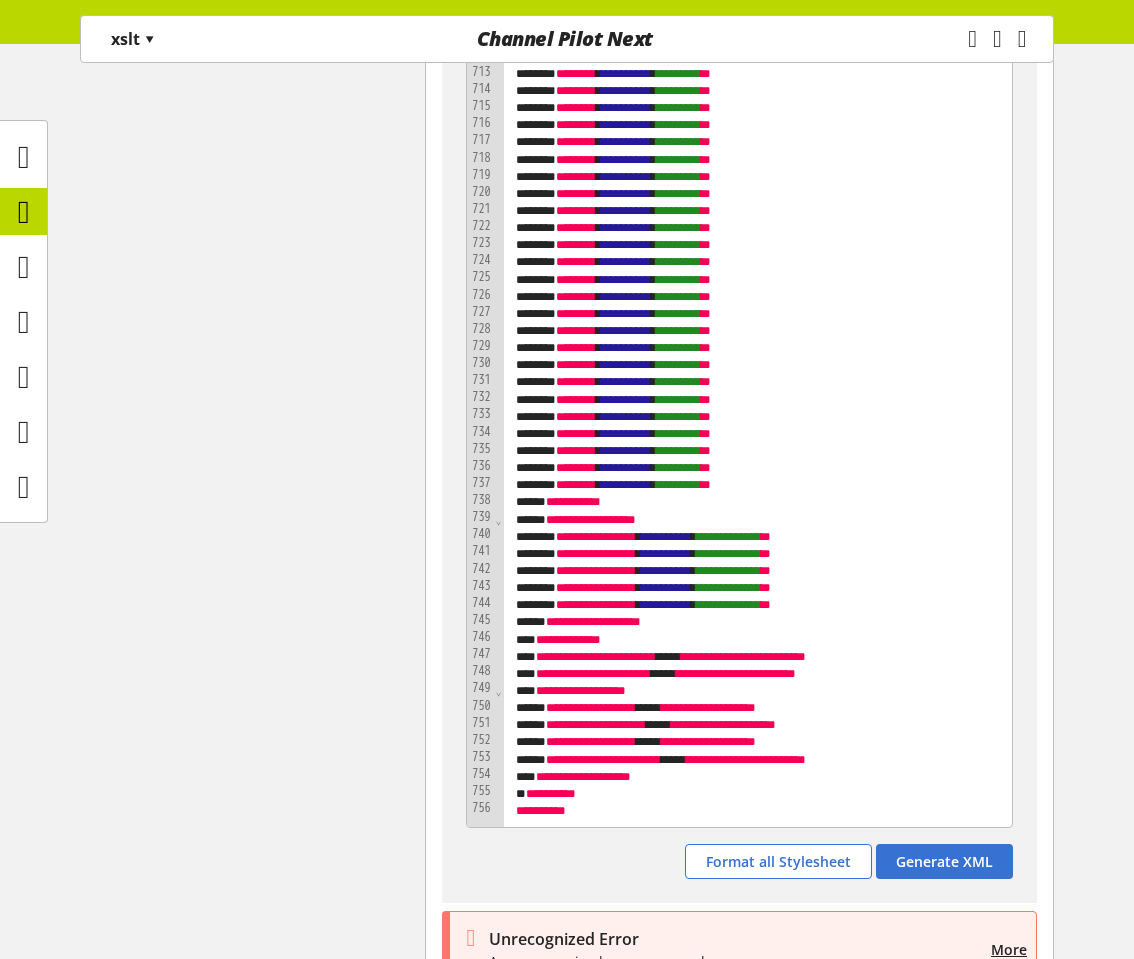 scroll, scrollTop: 23229, scrollLeft: 0, axis: vertical 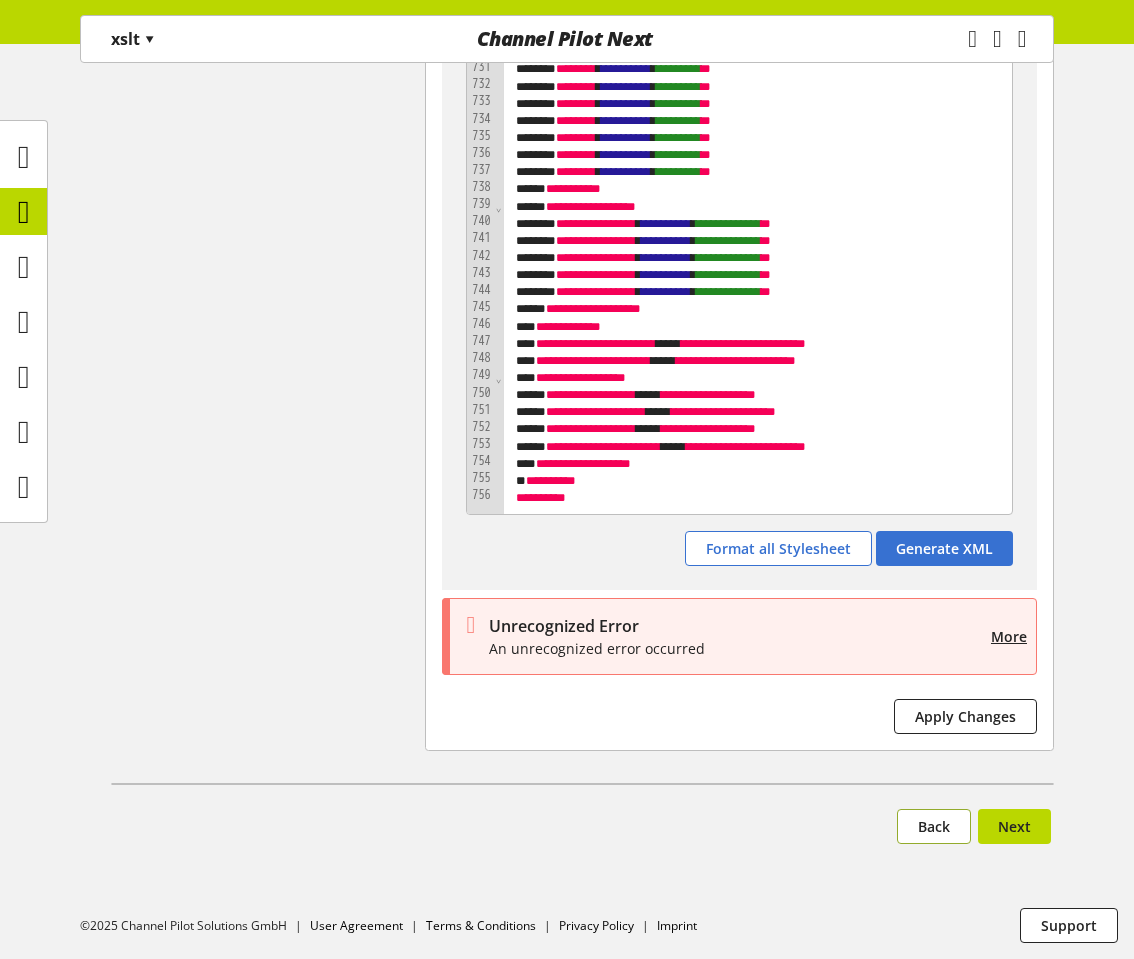 click on "Back" at bounding box center [934, 826] 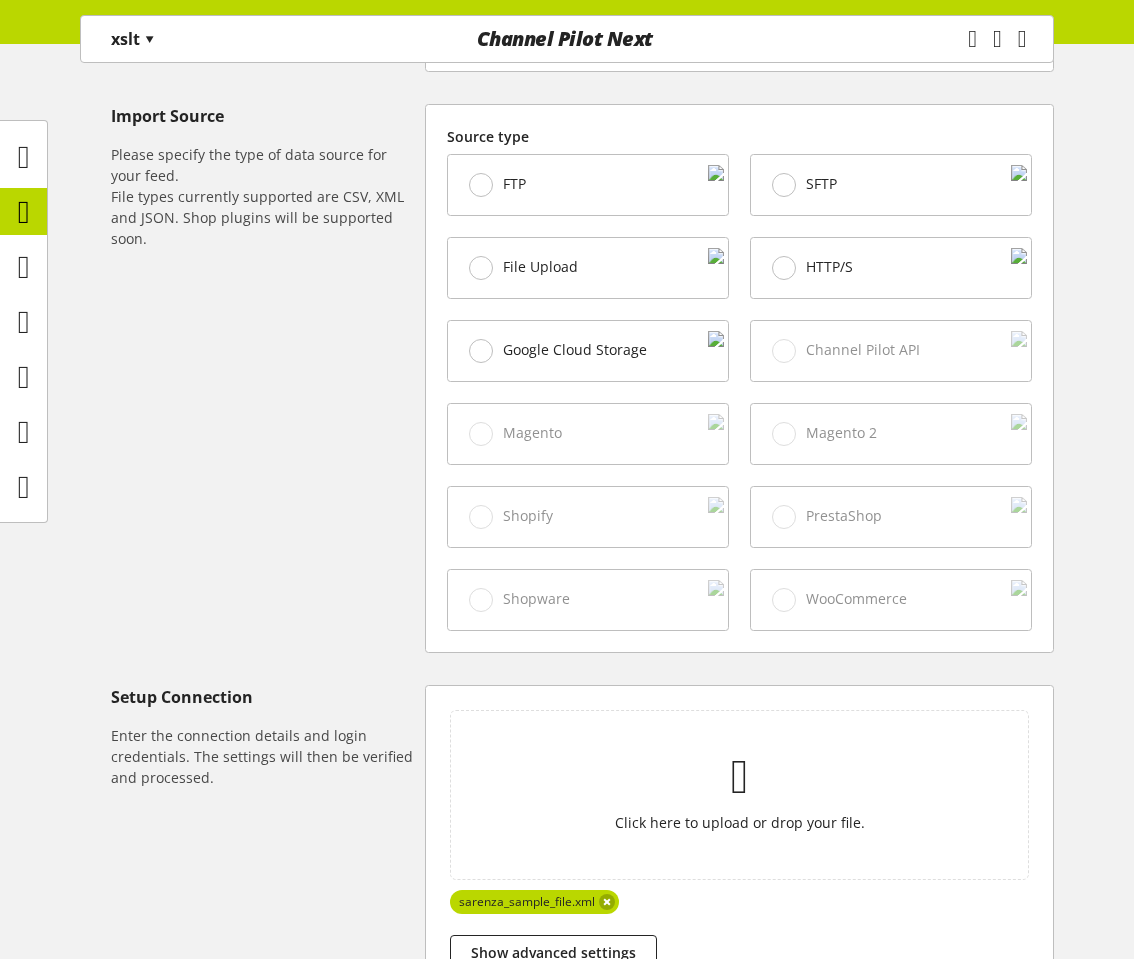 scroll, scrollTop: 667, scrollLeft: 0, axis: vertical 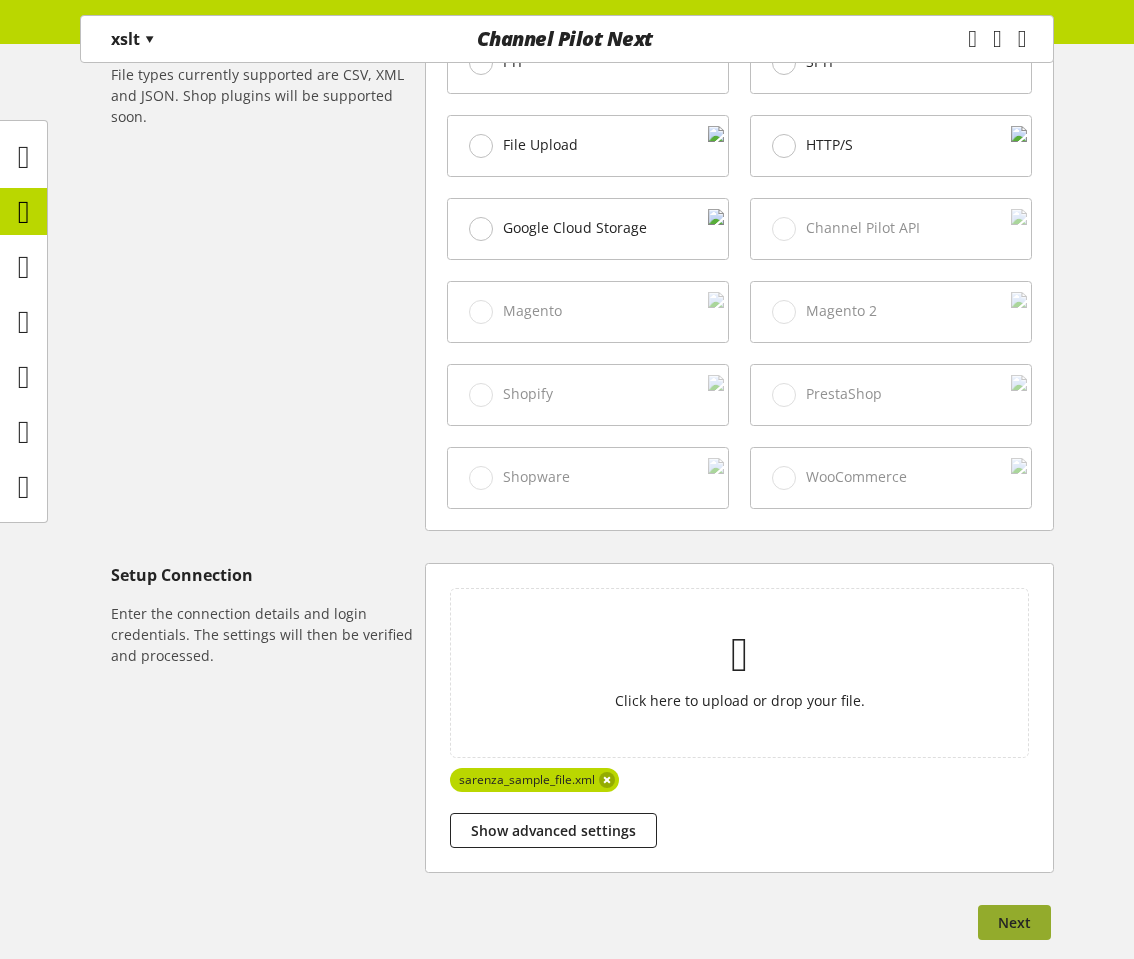 drag, startPoint x: 1002, startPoint y: 925, endPoint x: 886, endPoint y: 907, distance: 117.388245 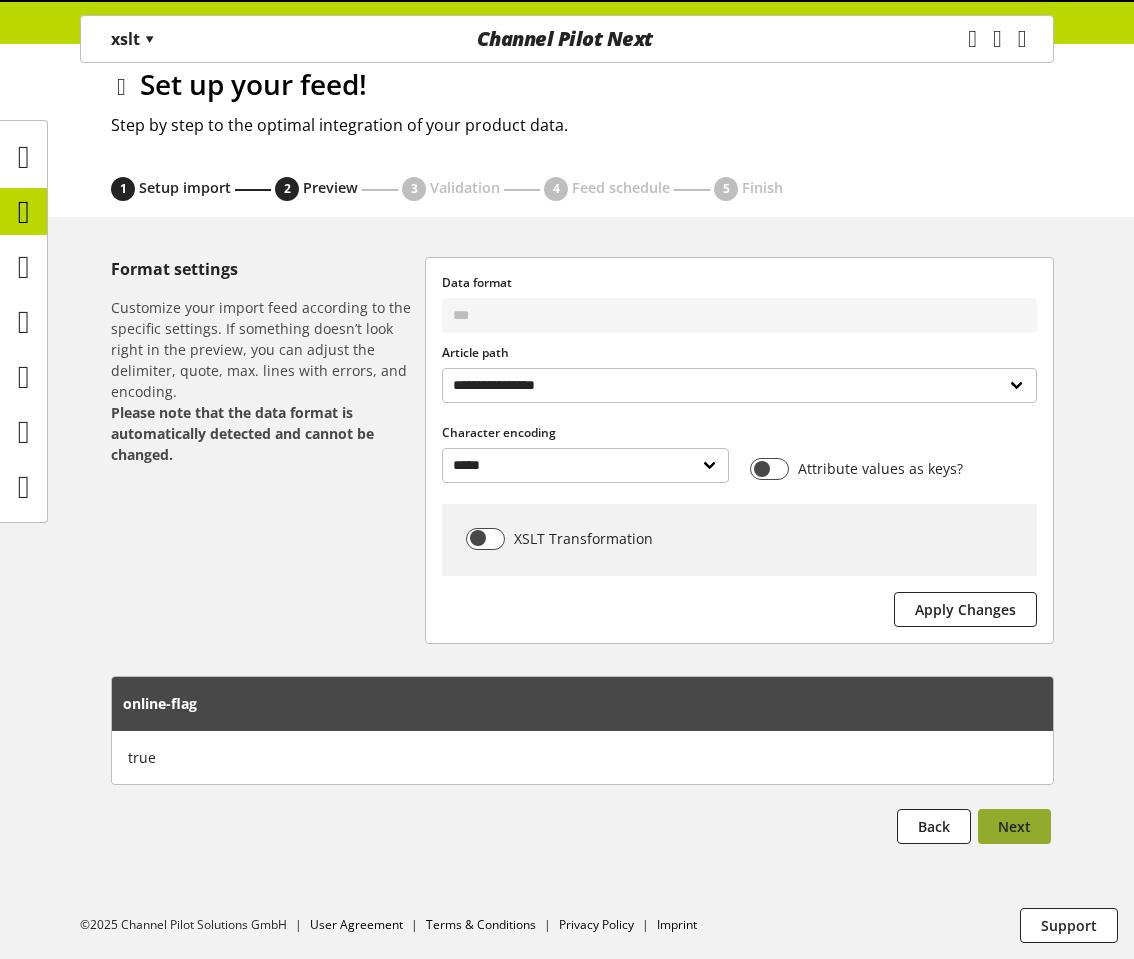 scroll, scrollTop: 0, scrollLeft: 0, axis: both 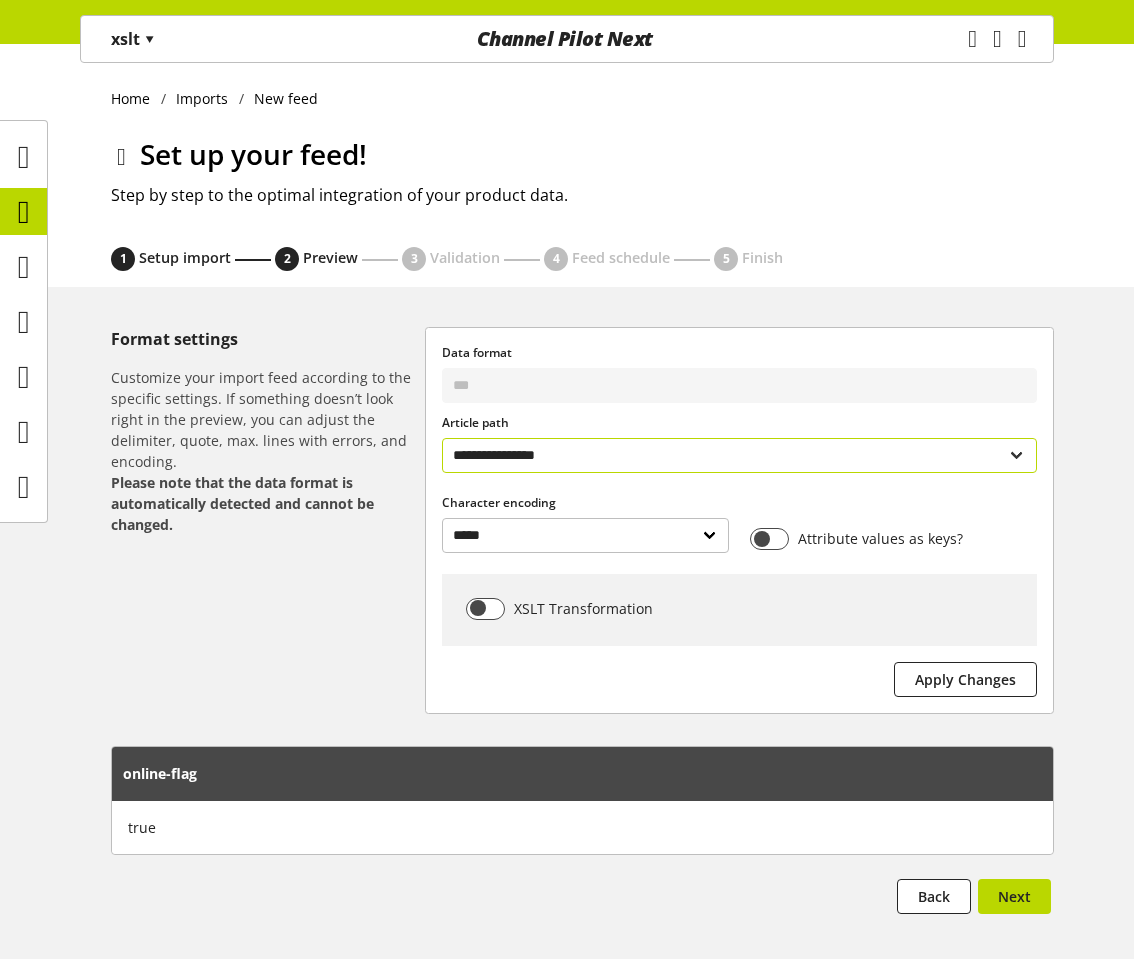 click on "**********" at bounding box center [739, 455] 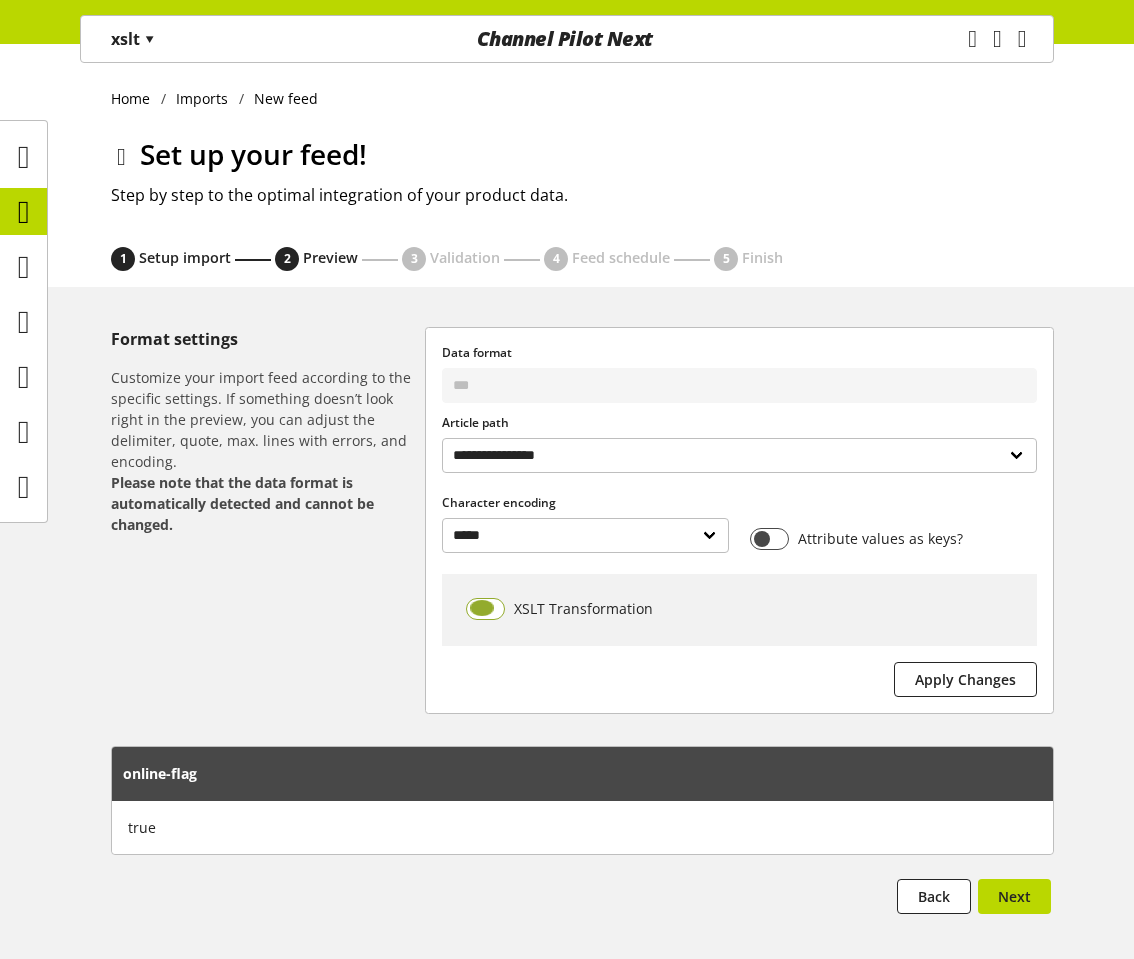 click at bounding box center (485, 609) 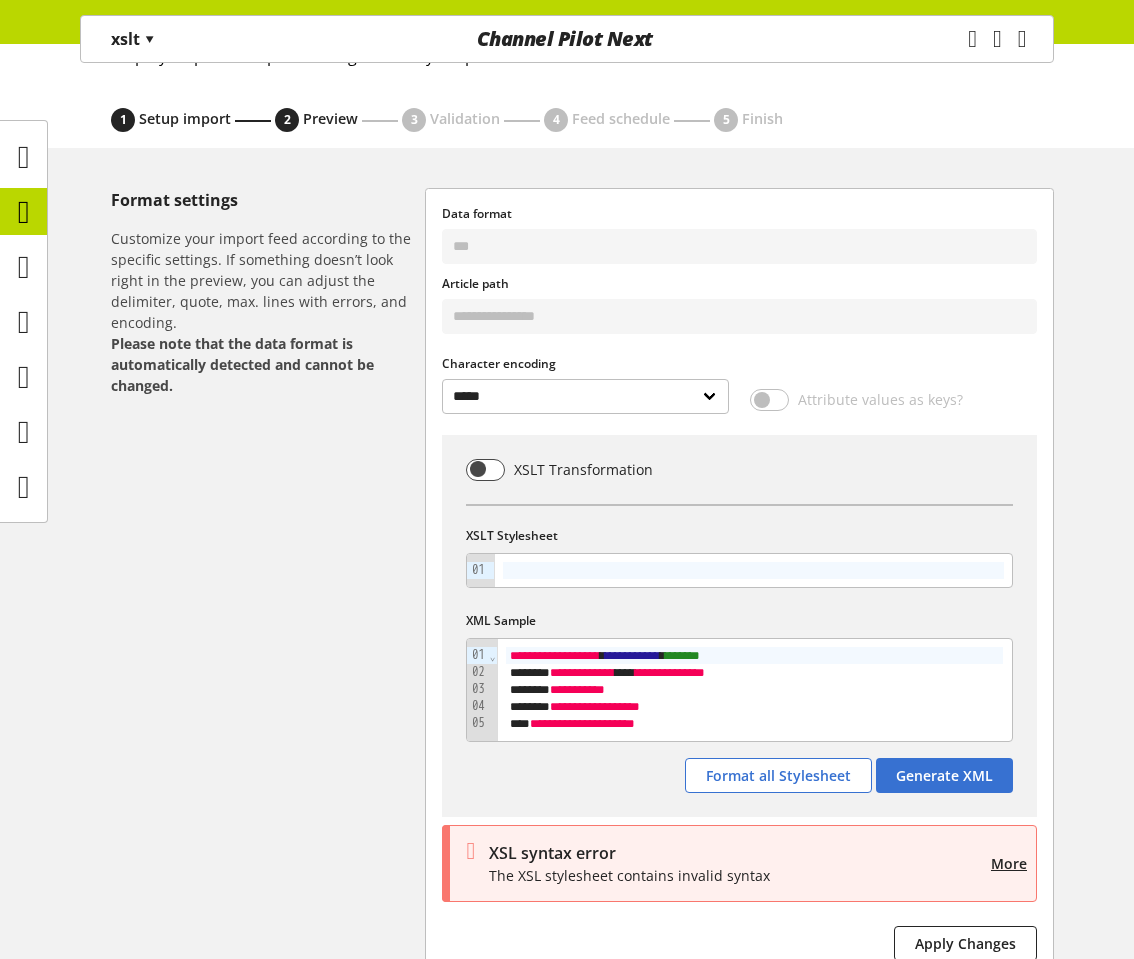 scroll, scrollTop: 167, scrollLeft: 0, axis: vertical 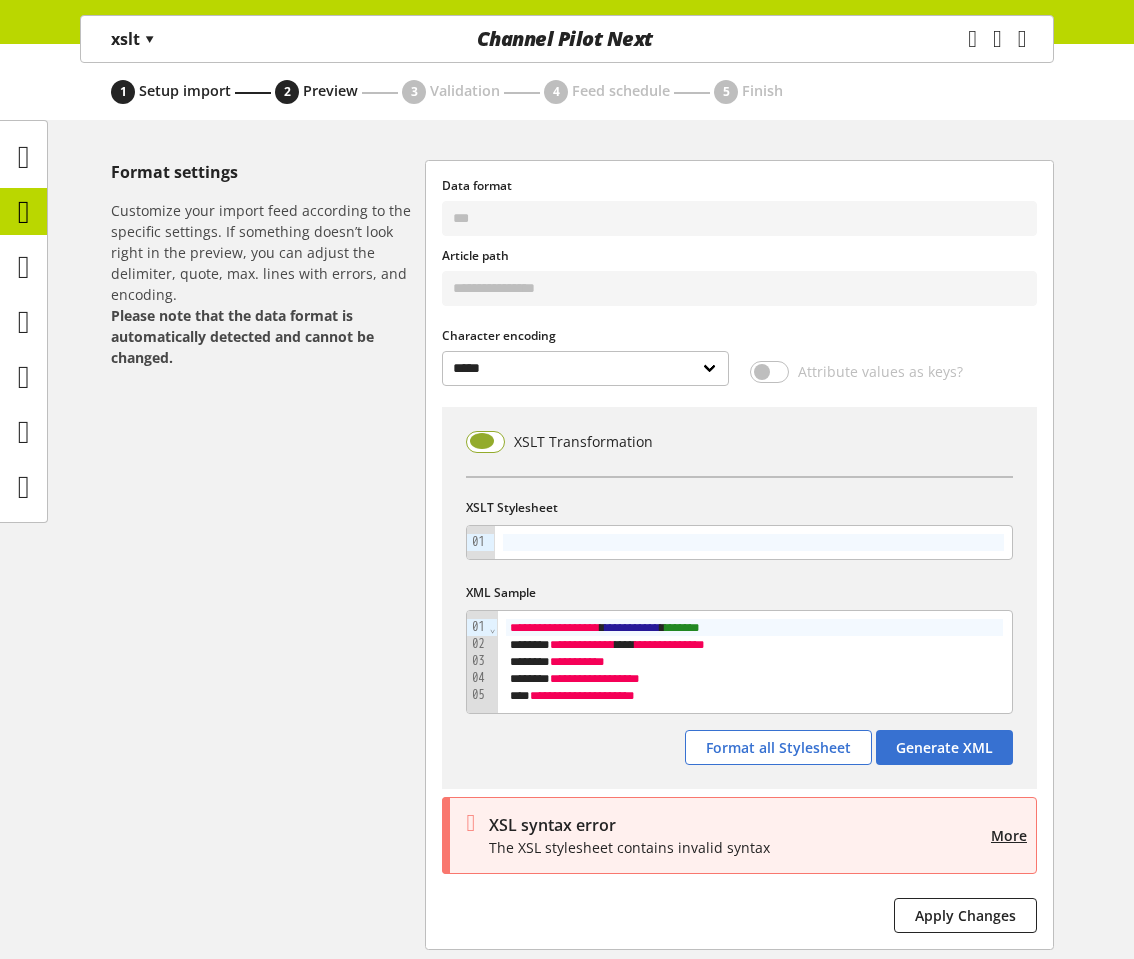 click at bounding box center (485, 442) 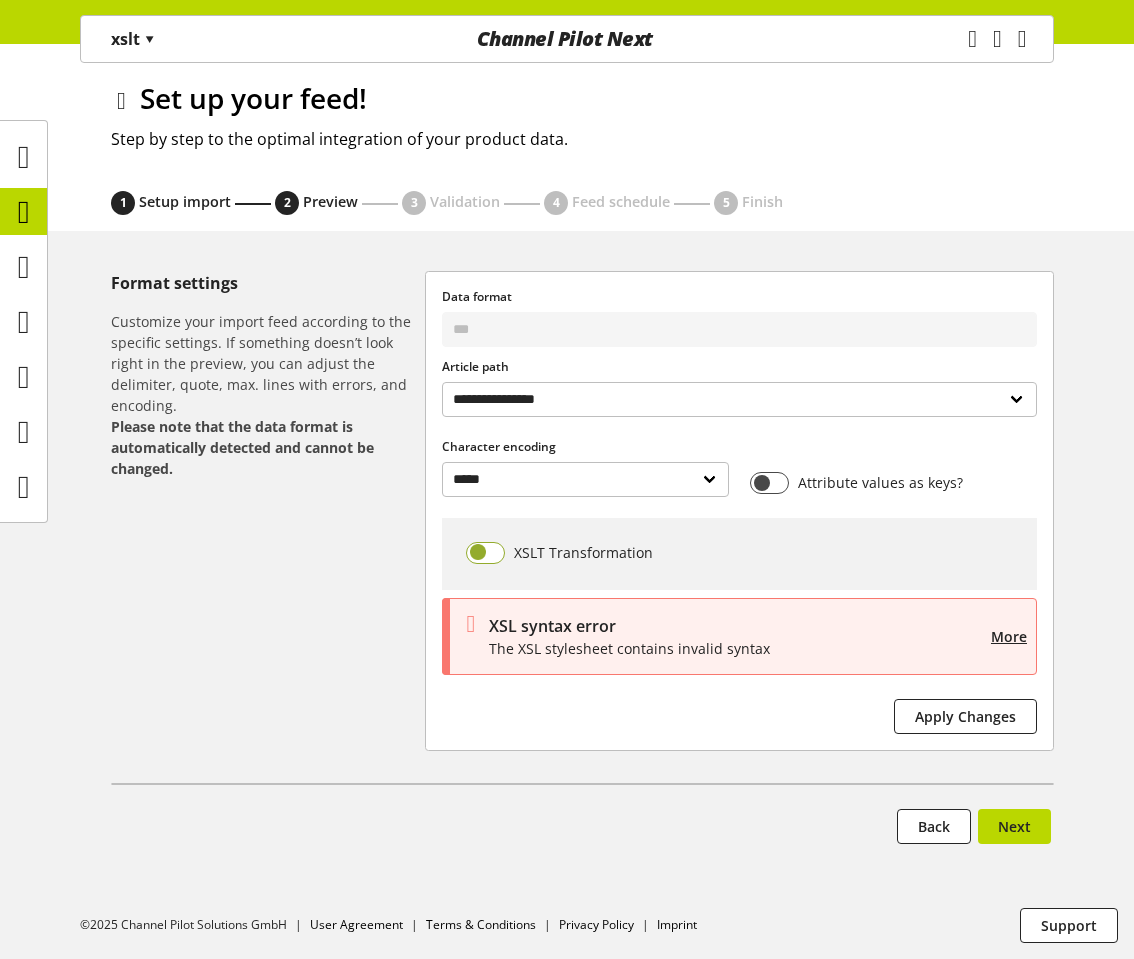 click on "XSLT Transformation" at bounding box center [559, 553] 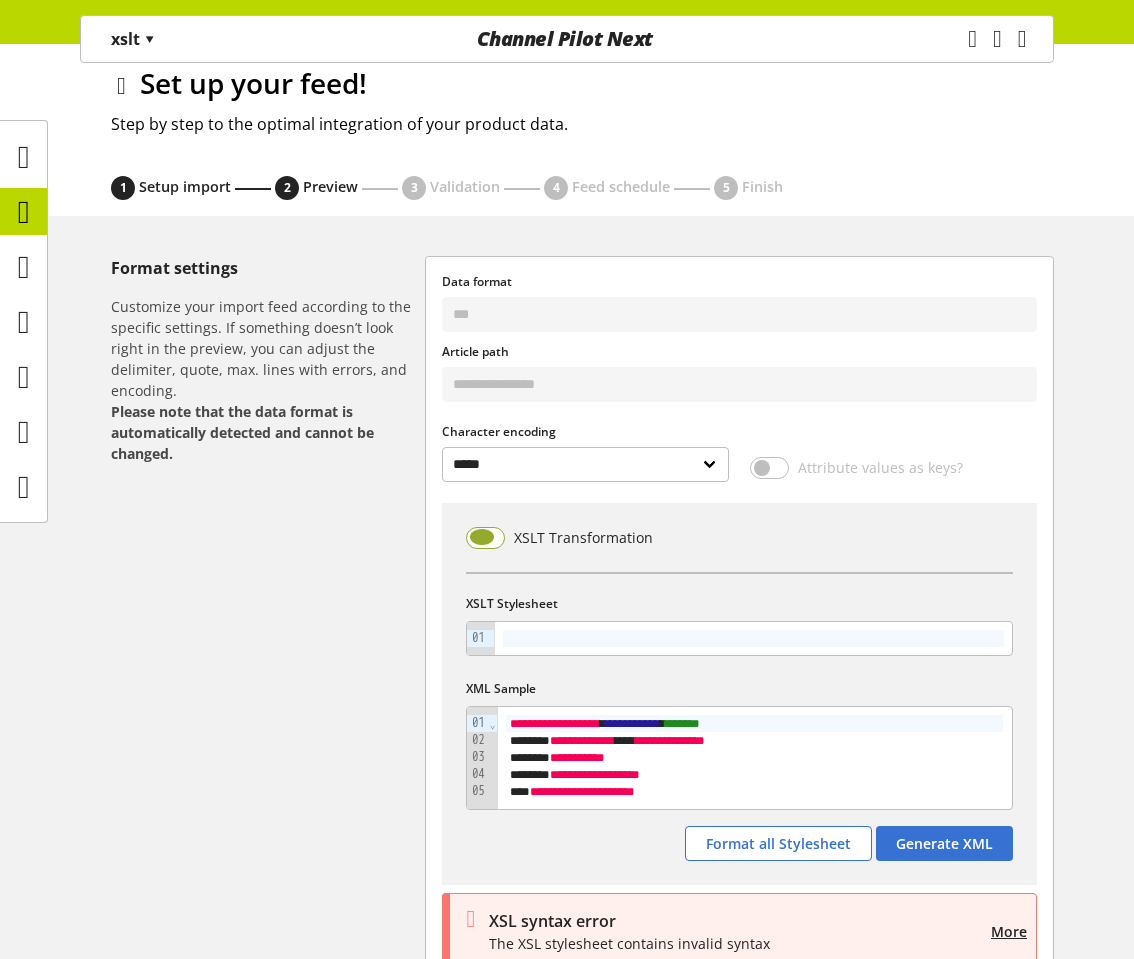 click at bounding box center (485, 538) 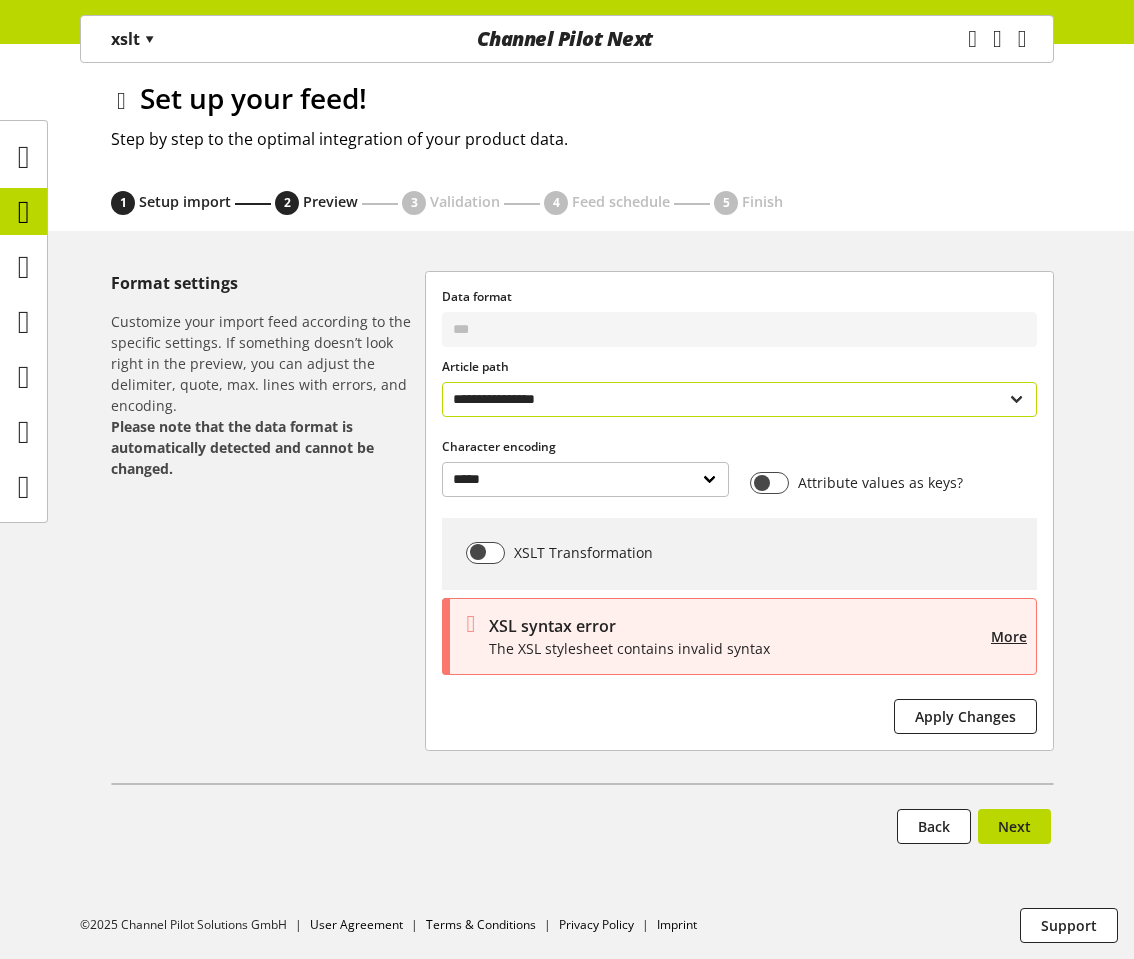 click on "**********" at bounding box center [739, 399] 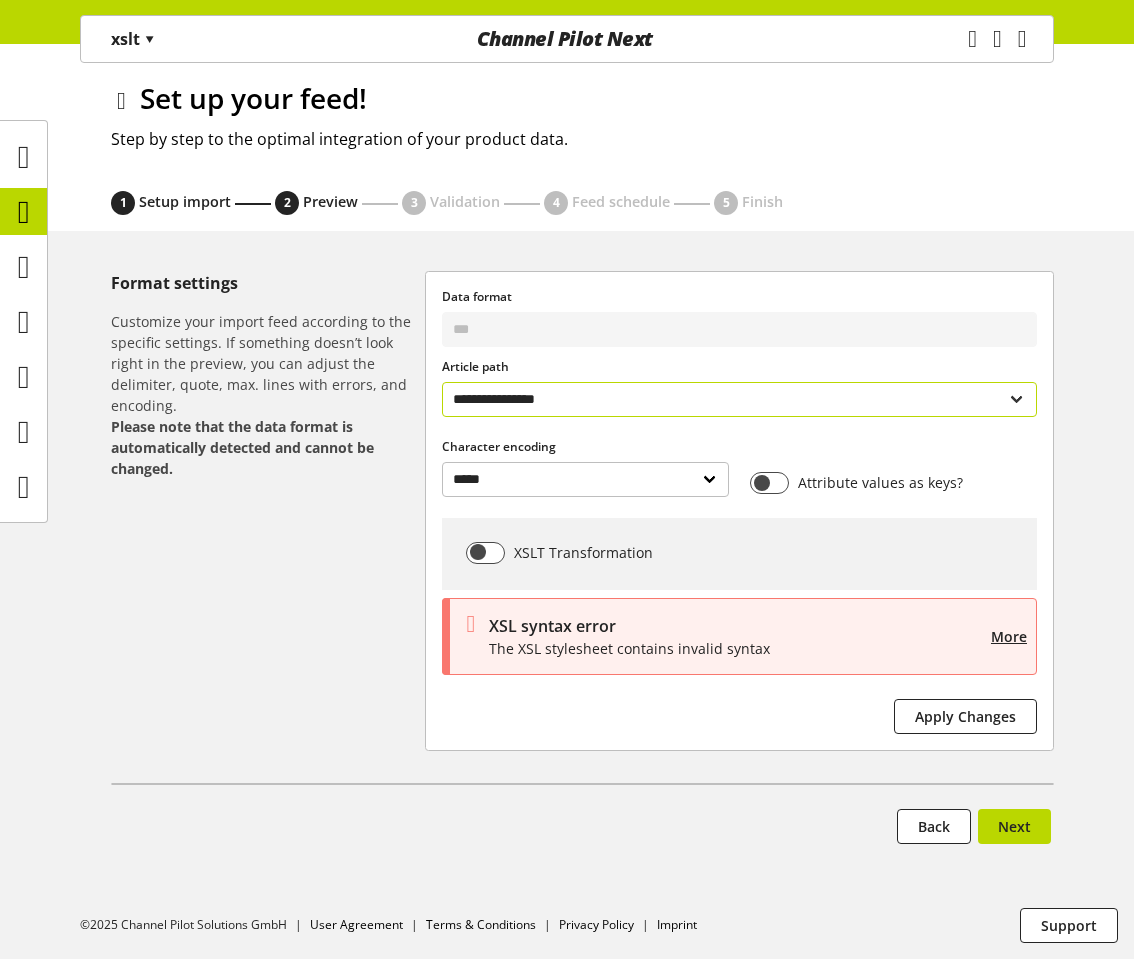 click on "**********" at bounding box center (739, 399) 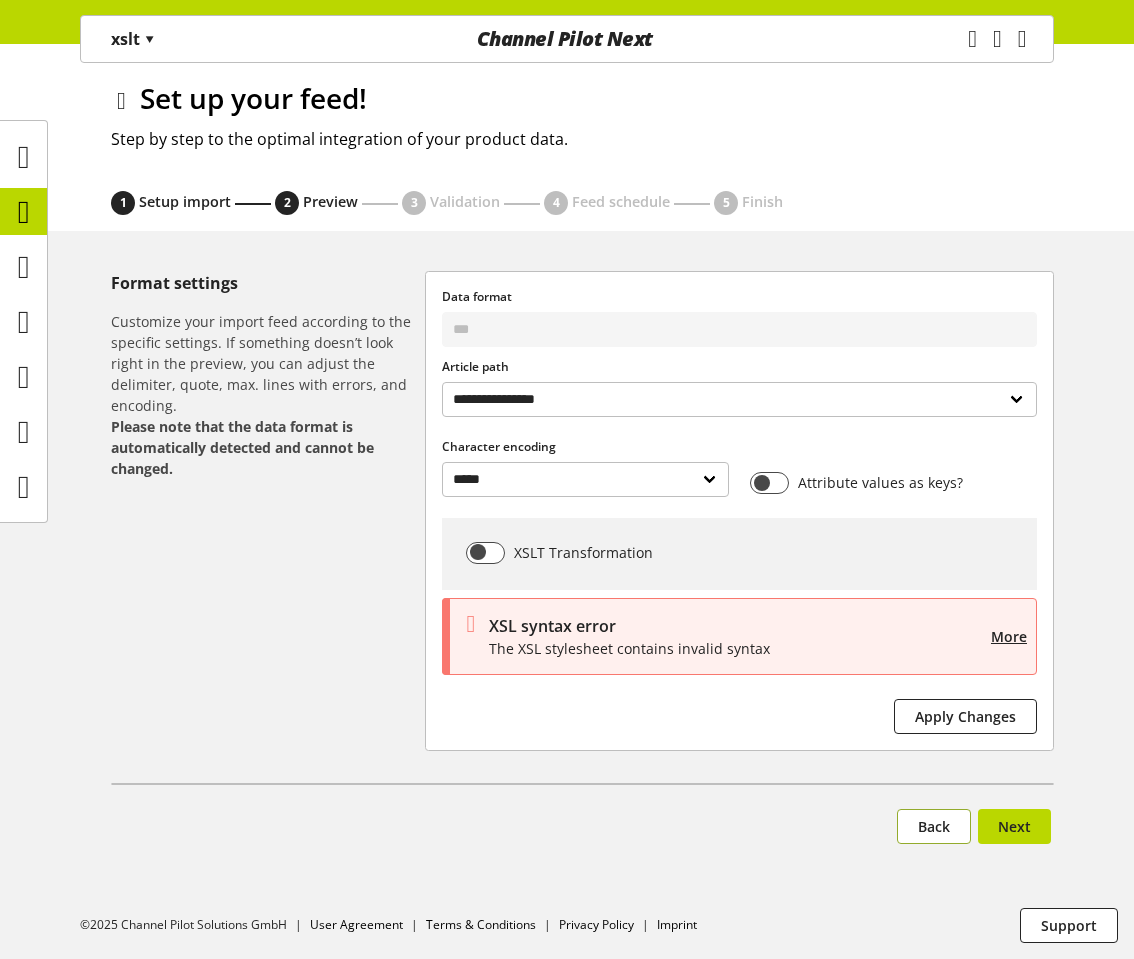 click on "Back" at bounding box center (934, 826) 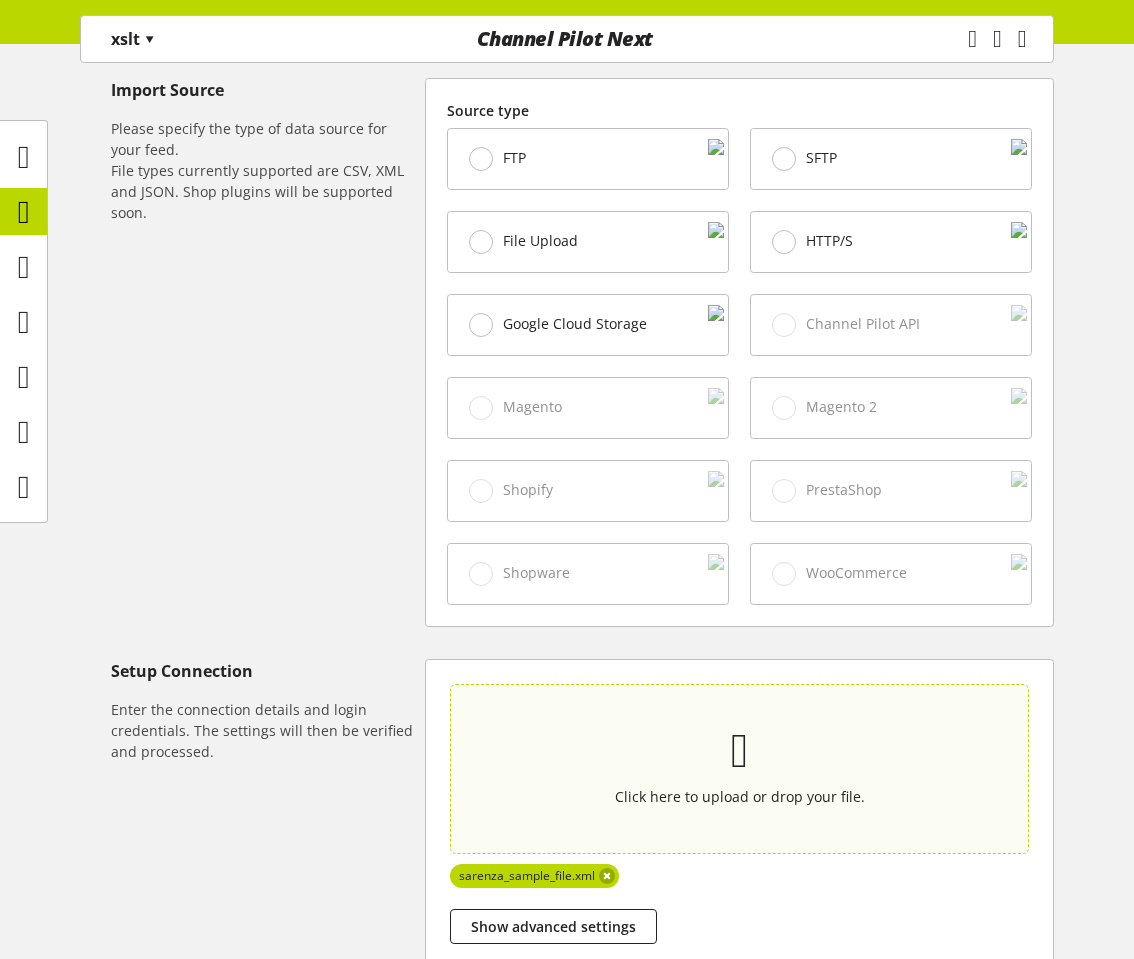 scroll, scrollTop: 737, scrollLeft: 0, axis: vertical 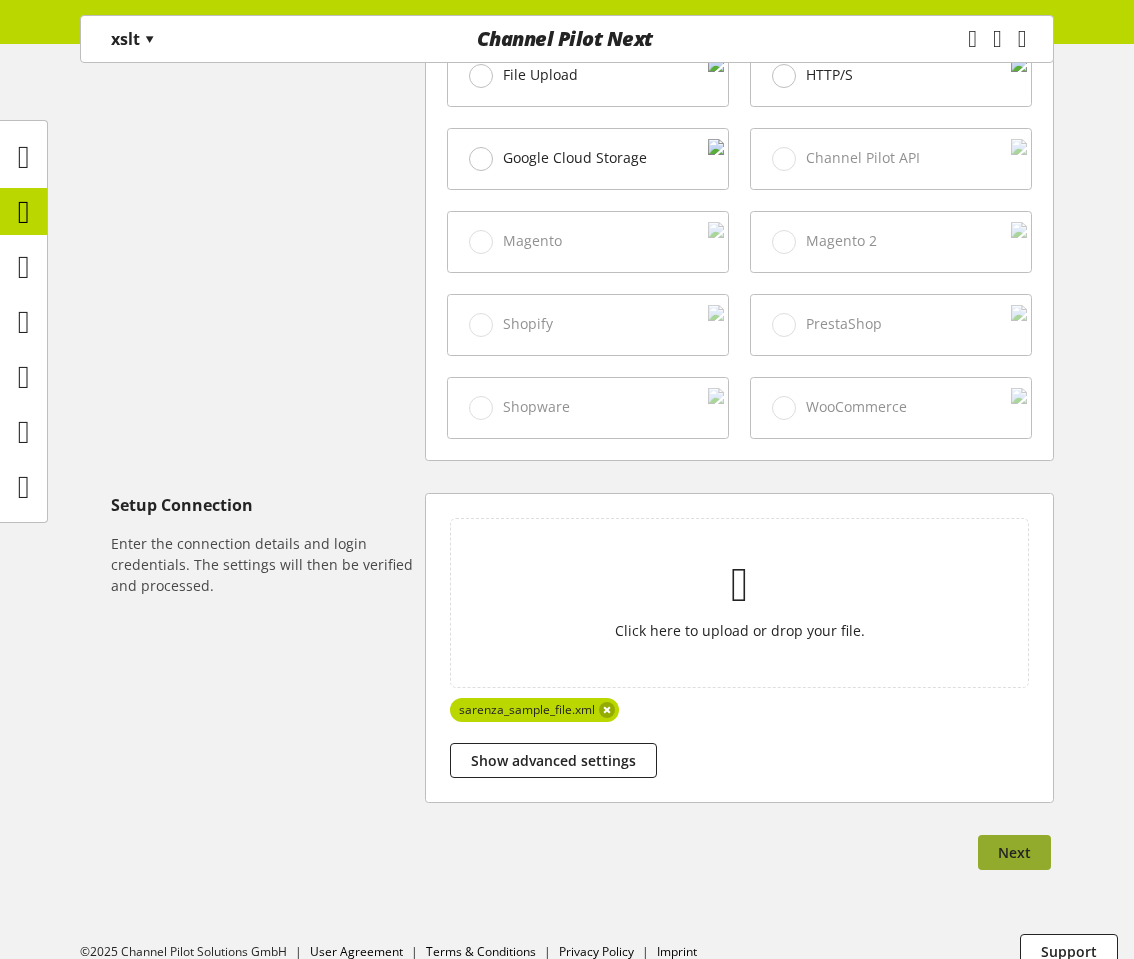 click on "Next" at bounding box center [1014, 852] 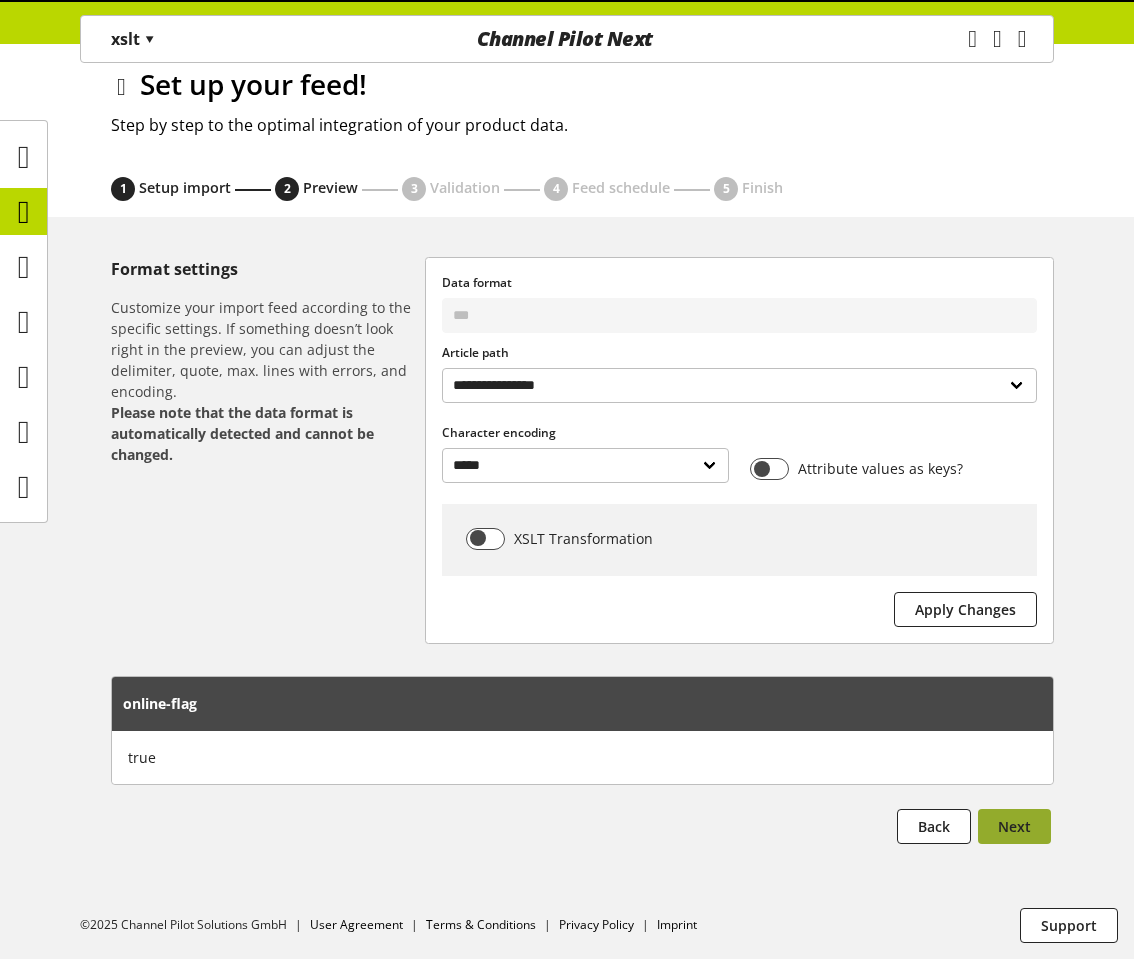 scroll, scrollTop: 0, scrollLeft: 0, axis: both 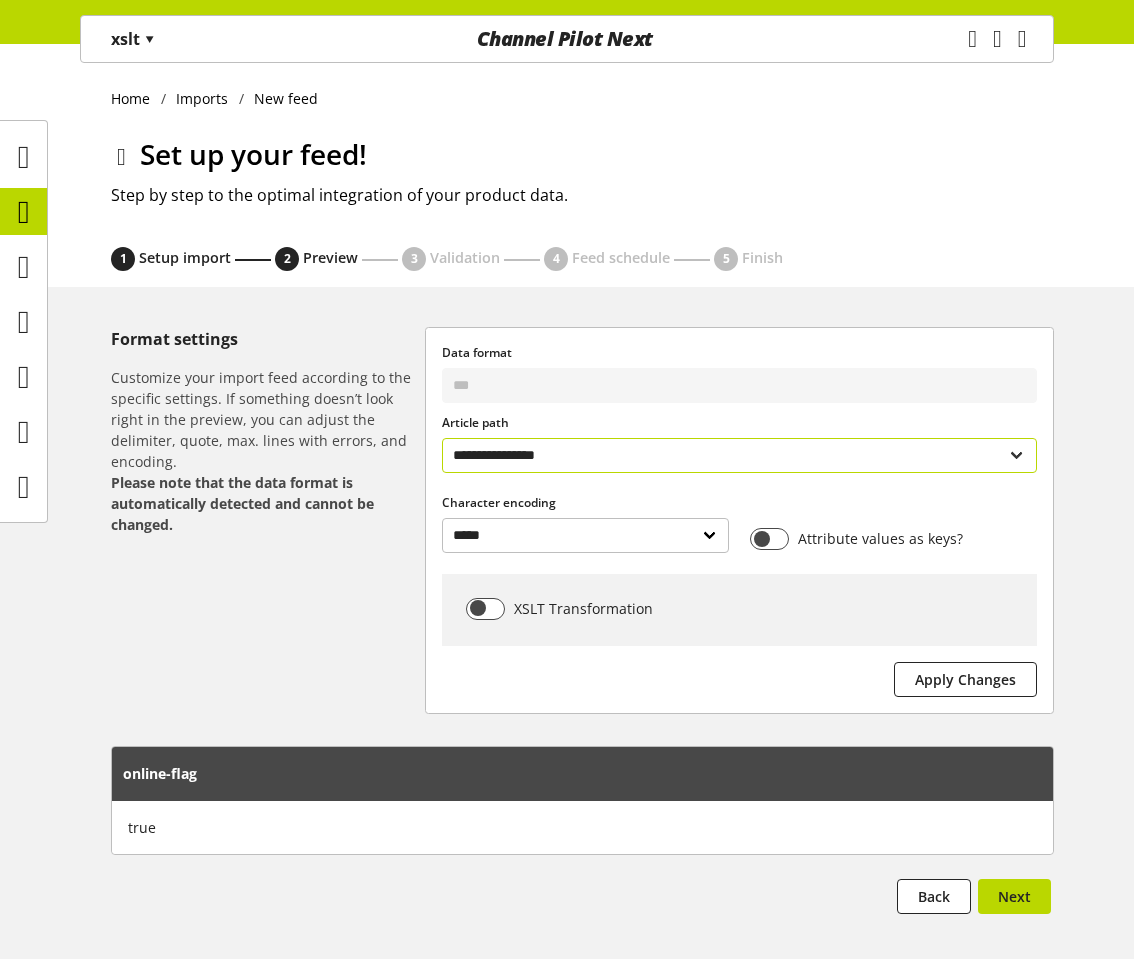 click on "**********" at bounding box center [739, 455] 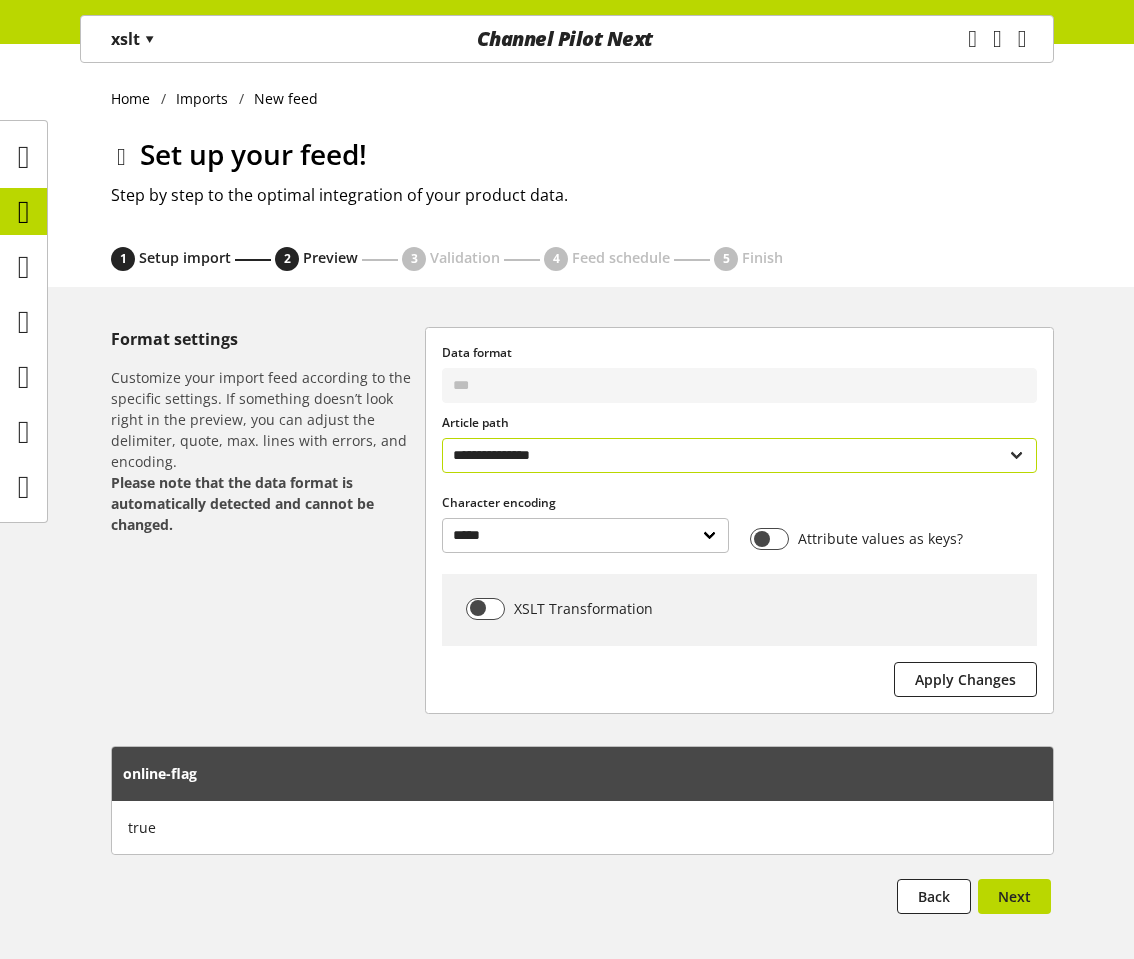 click on "**********" at bounding box center [739, 455] 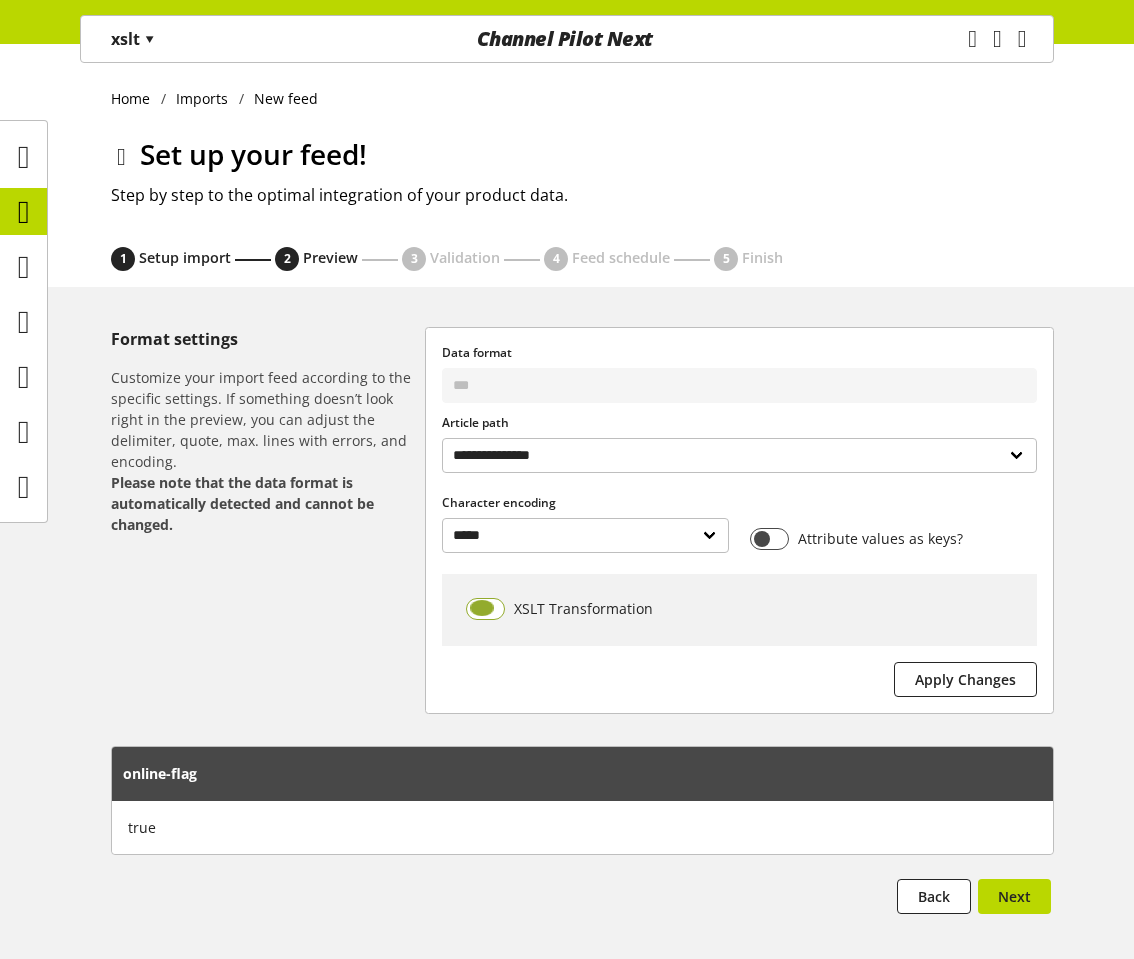 click on "XSLT Transformation" at bounding box center [559, 609] 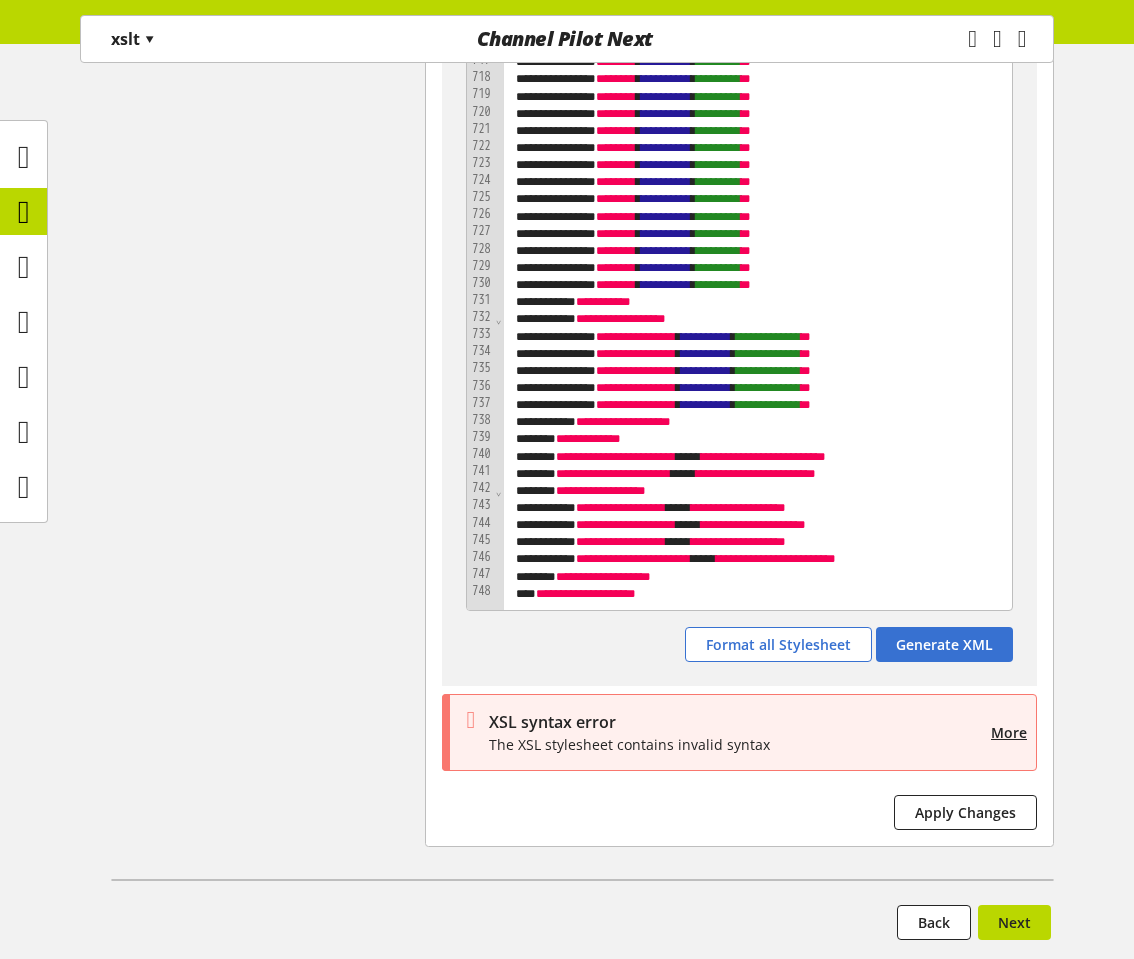 scroll, scrollTop: 19904, scrollLeft: 0, axis: vertical 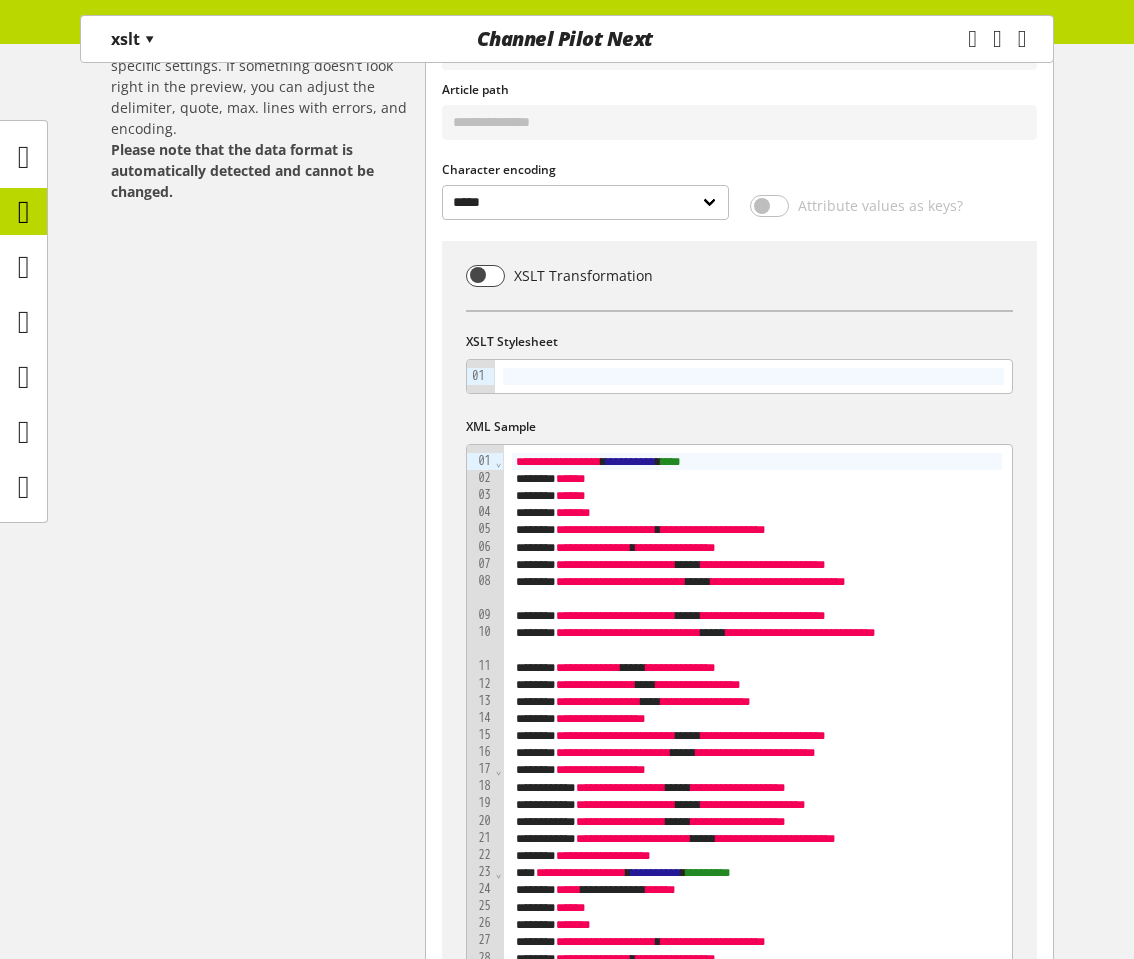 click at bounding box center (753, 376) 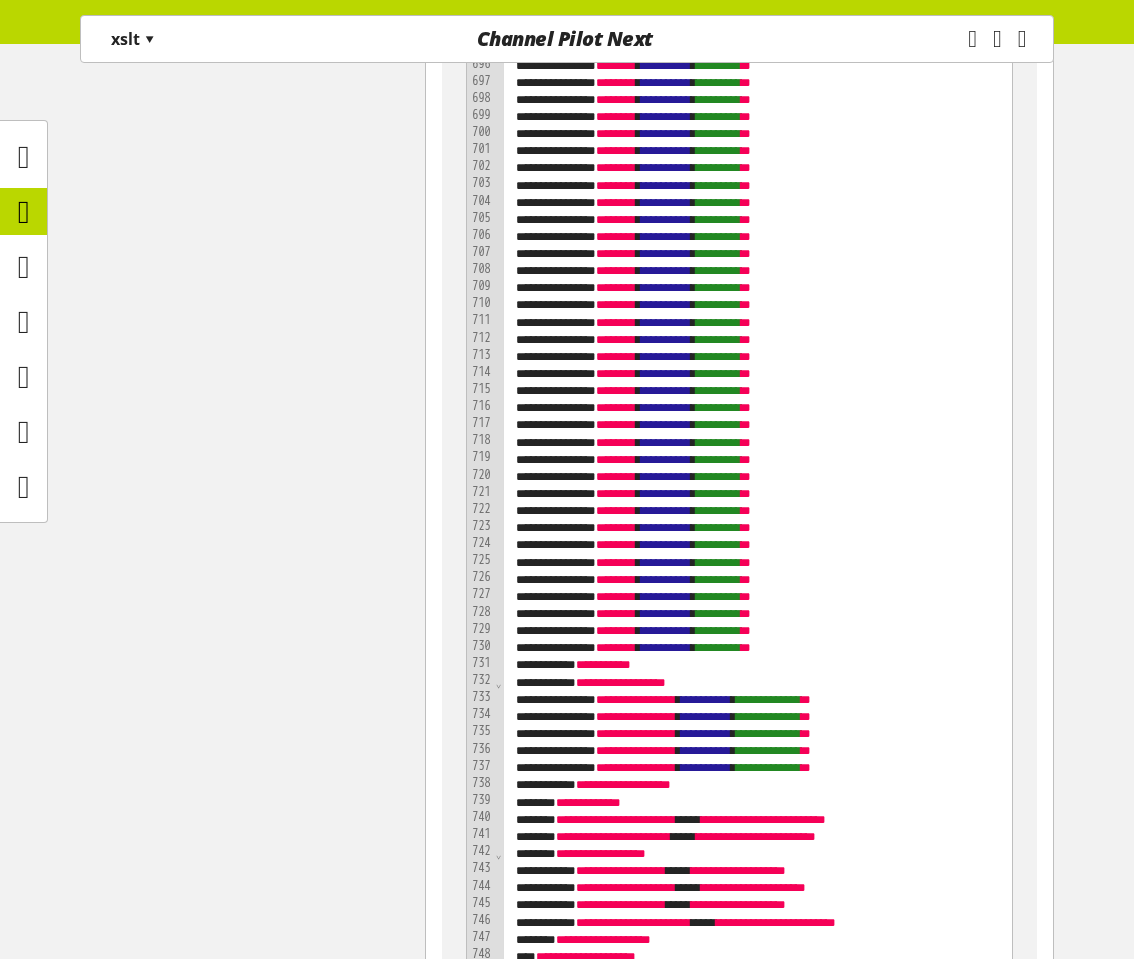 scroll, scrollTop: 21515, scrollLeft: 0, axis: vertical 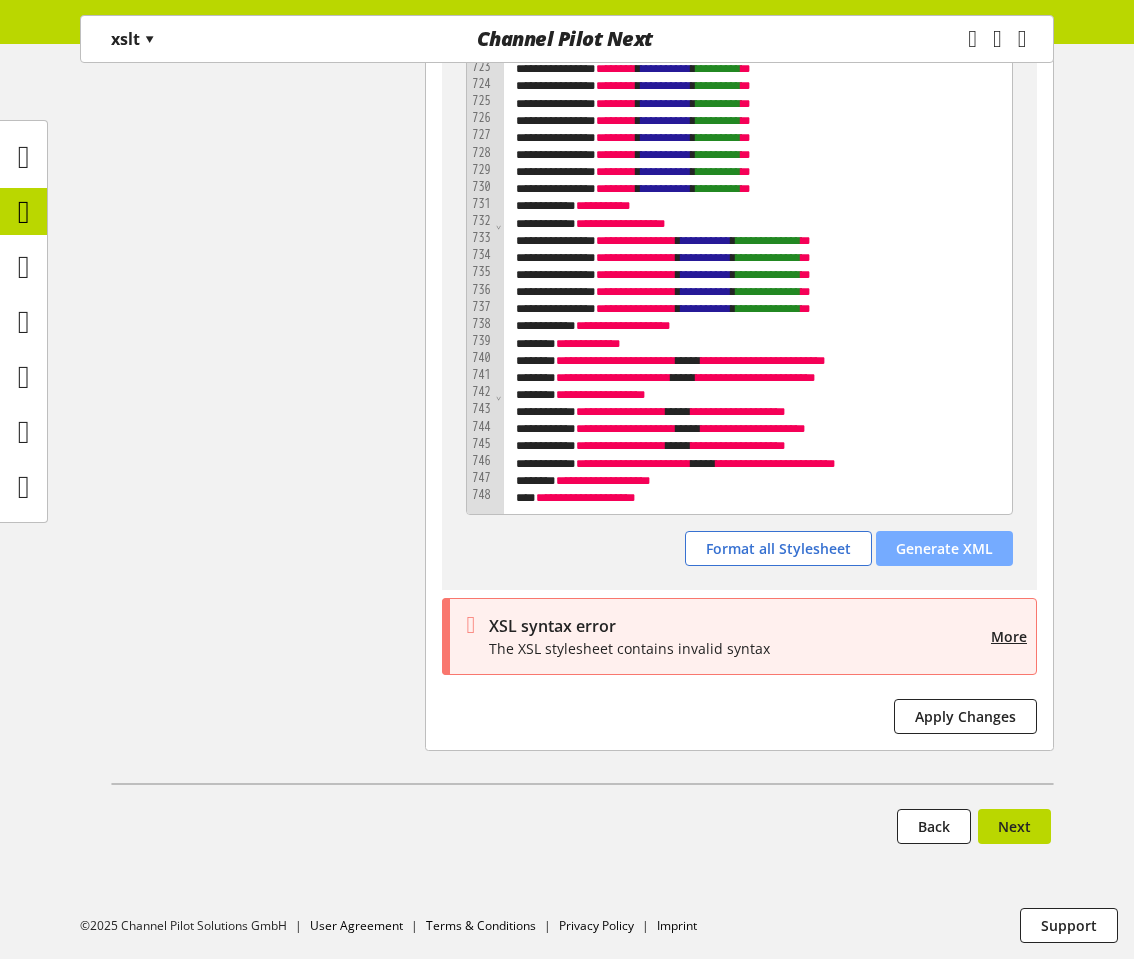 click on "Generate XML" at bounding box center [944, 548] 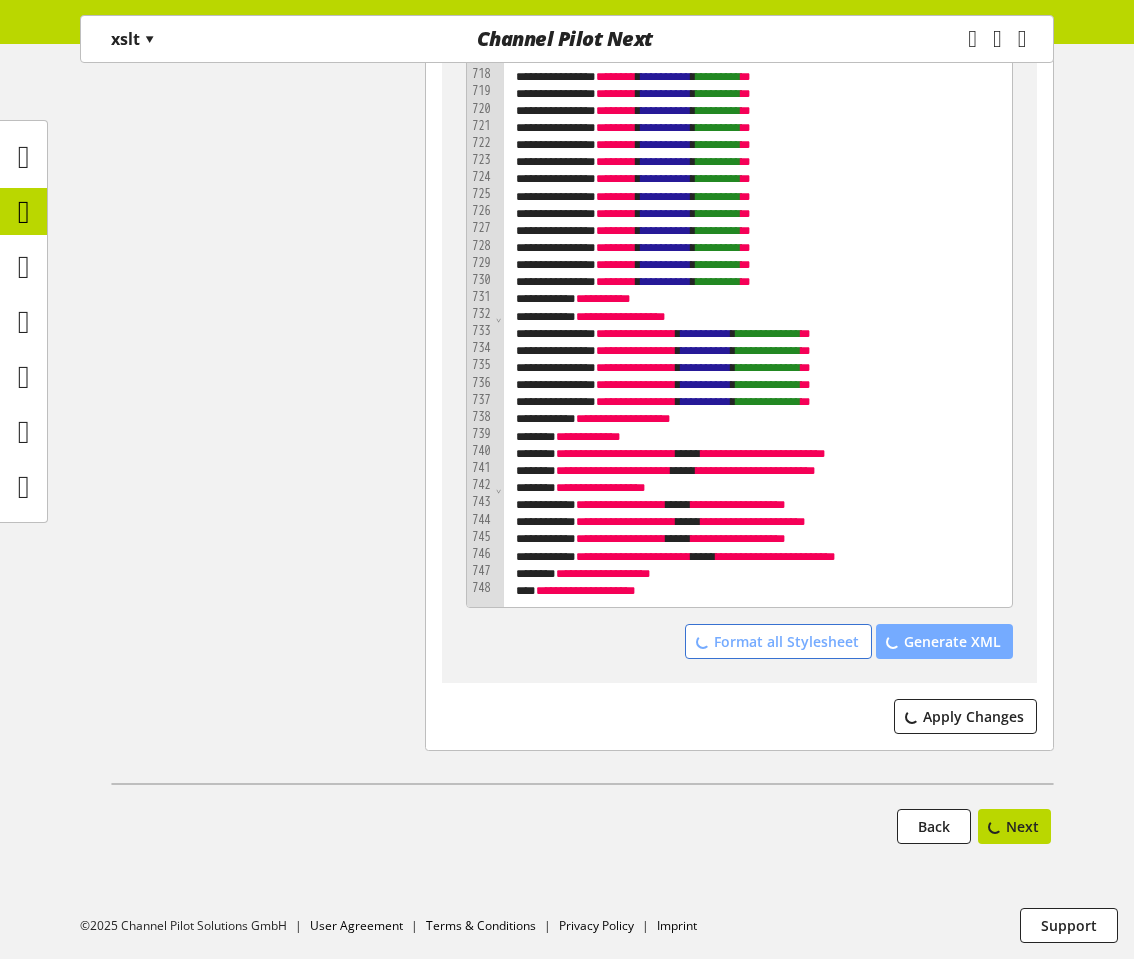 scroll, scrollTop: 21422, scrollLeft: 0, axis: vertical 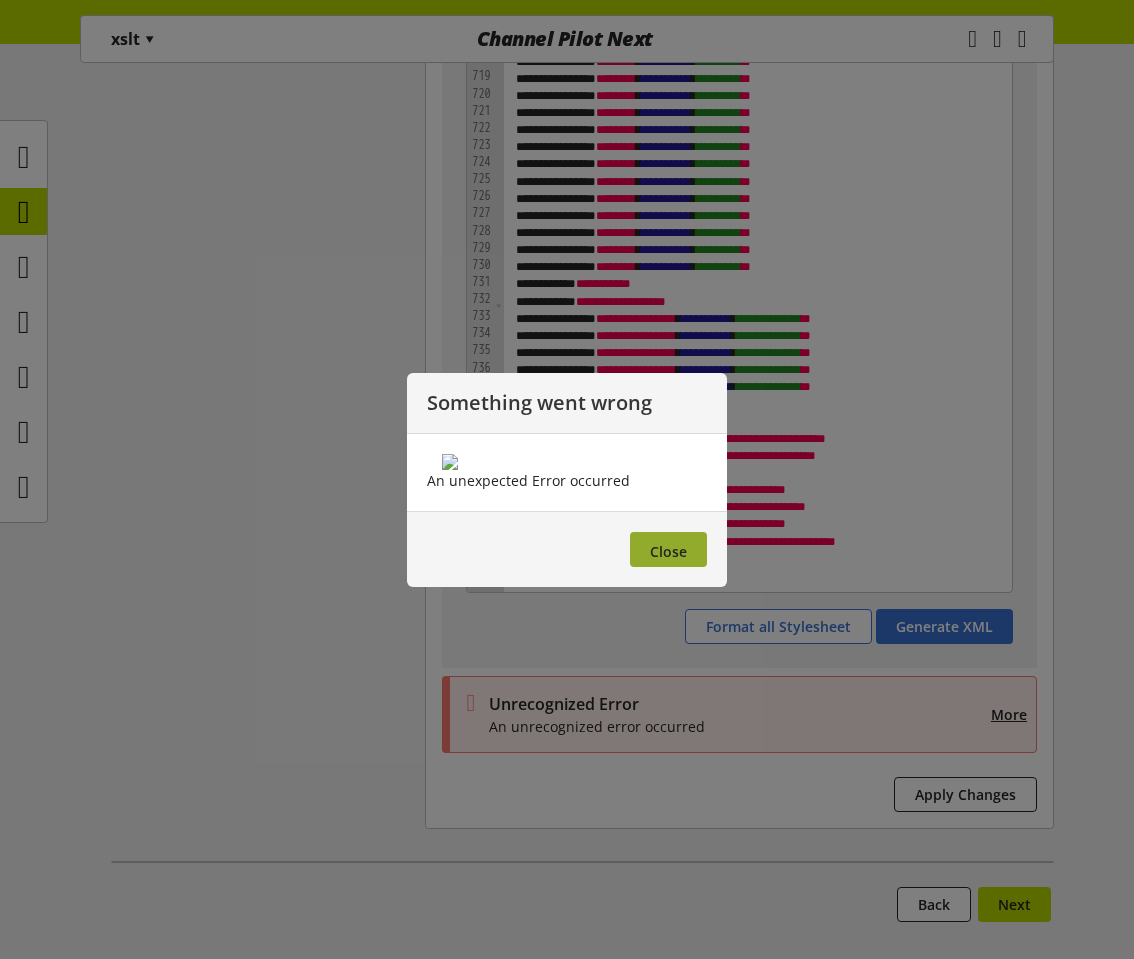 click on "Close" at bounding box center [668, 551] 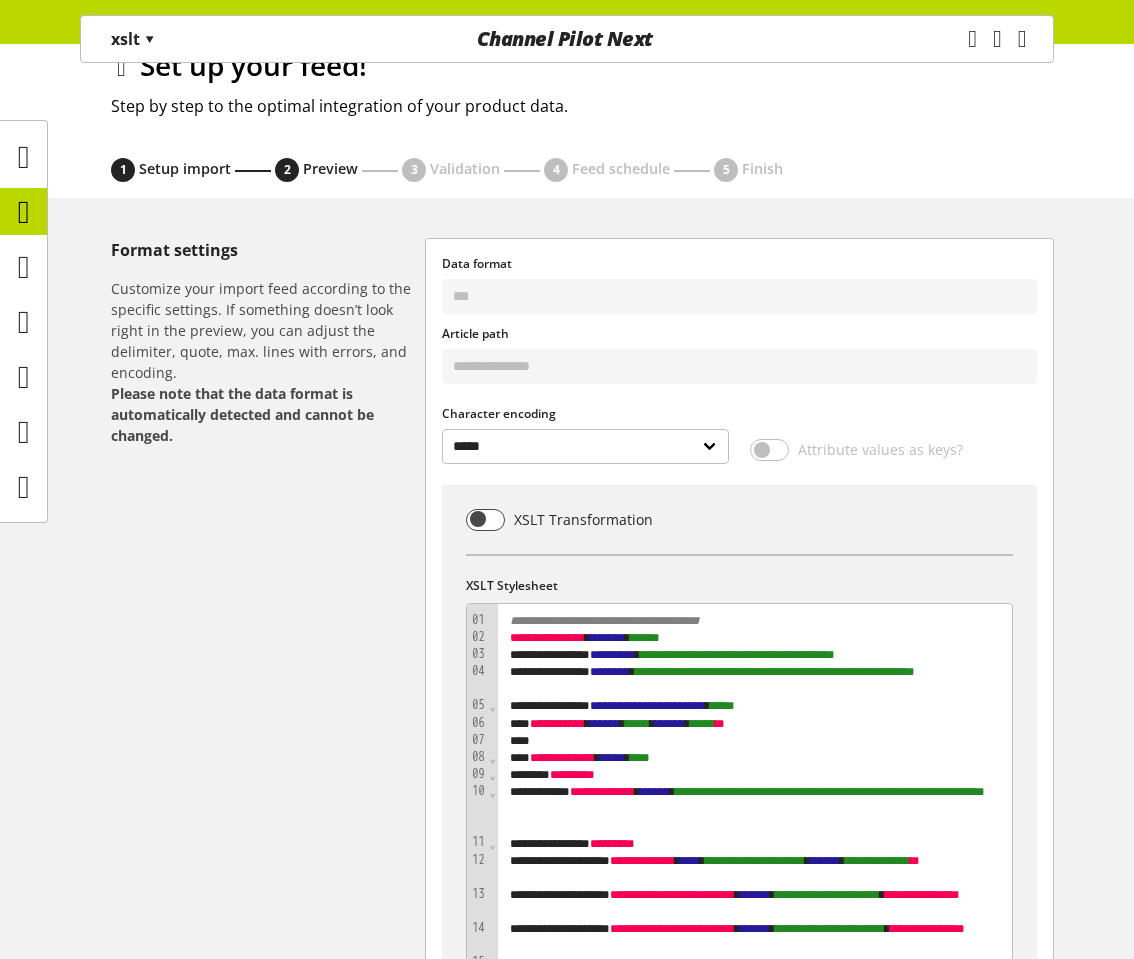 scroll, scrollTop: 0, scrollLeft: 0, axis: both 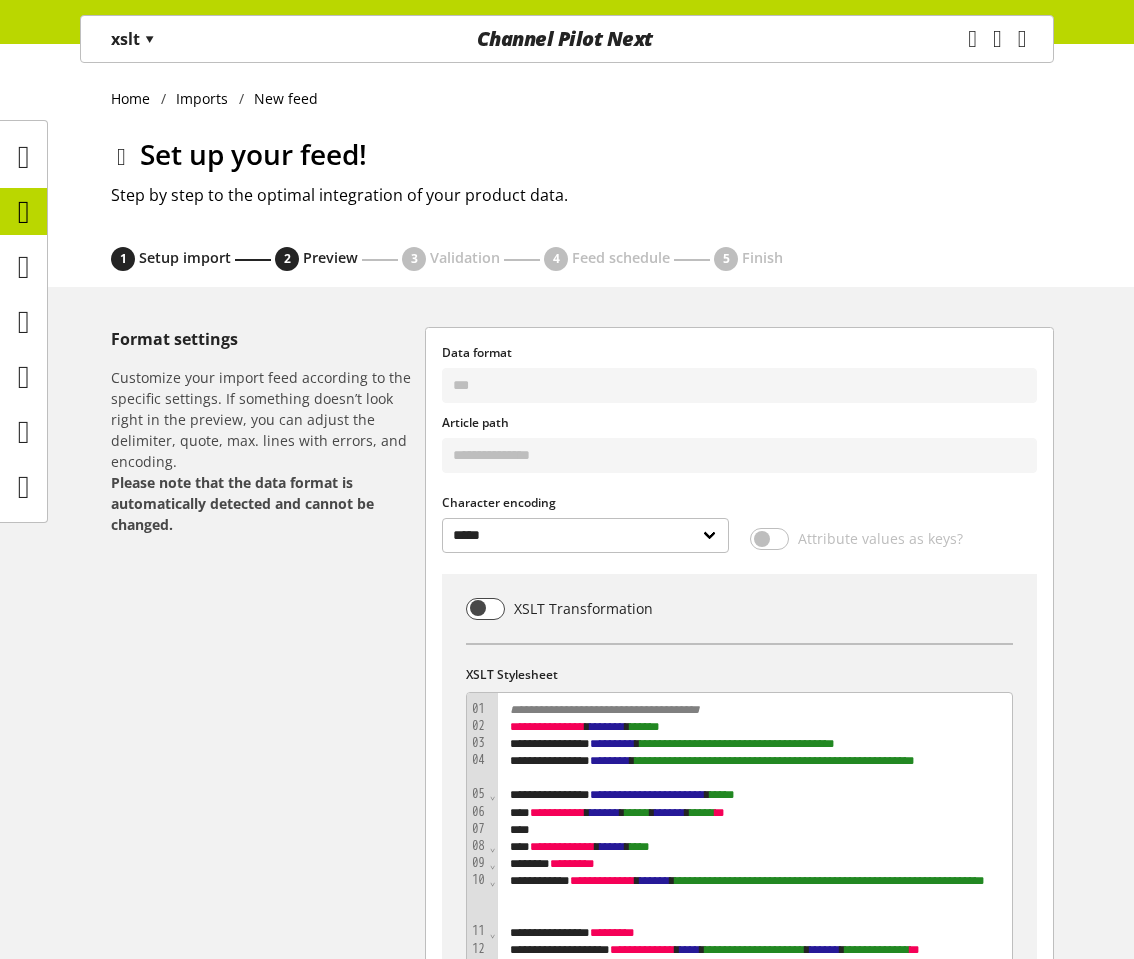 click on "Home Imports New feed Set up your feed! Step by step to the optimal integration of your product data. 1 Setup import 2 Preview 3 Validation 4 Feed schedule 5 Finish" at bounding box center [567, 165] 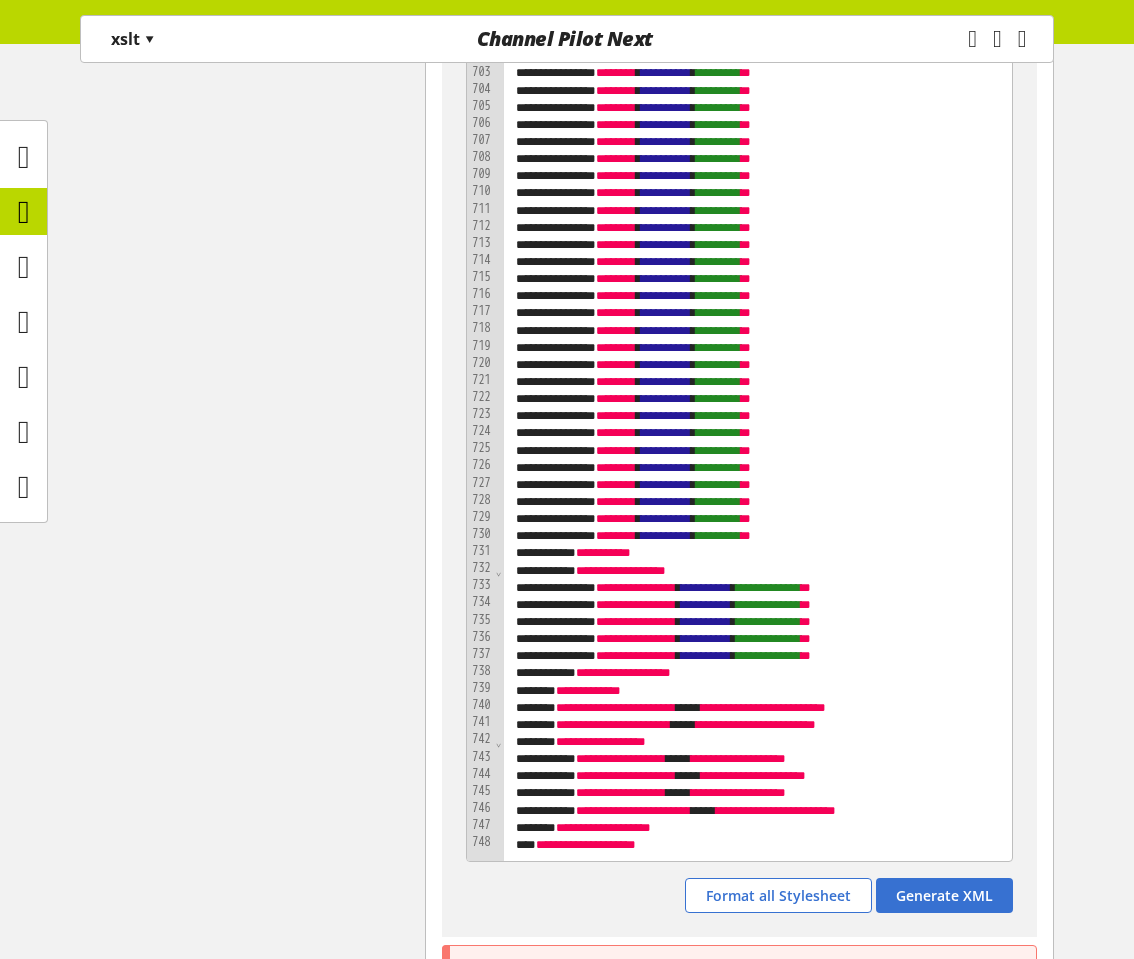 scroll, scrollTop: 21515, scrollLeft: 0, axis: vertical 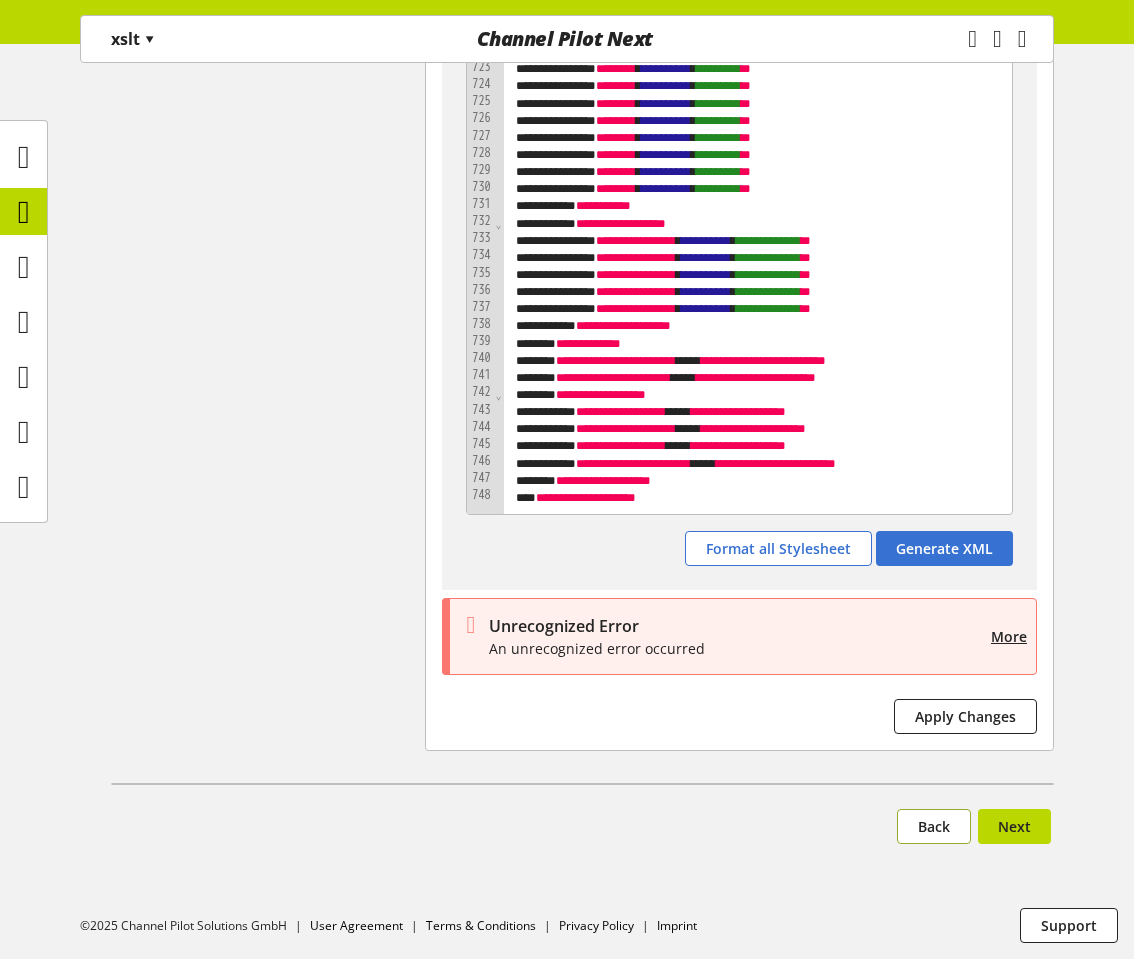 click on "Back" at bounding box center [934, 826] 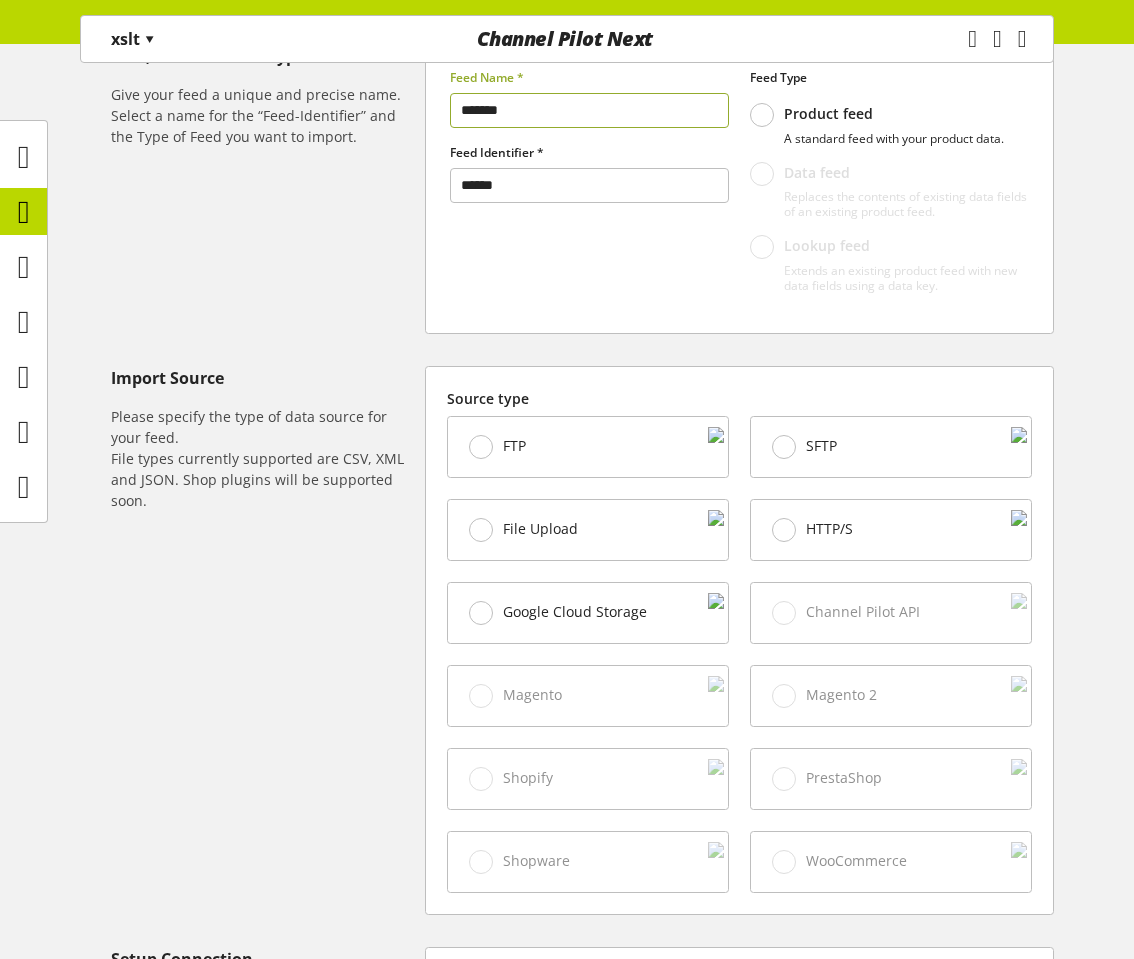 scroll, scrollTop: 667, scrollLeft: 0, axis: vertical 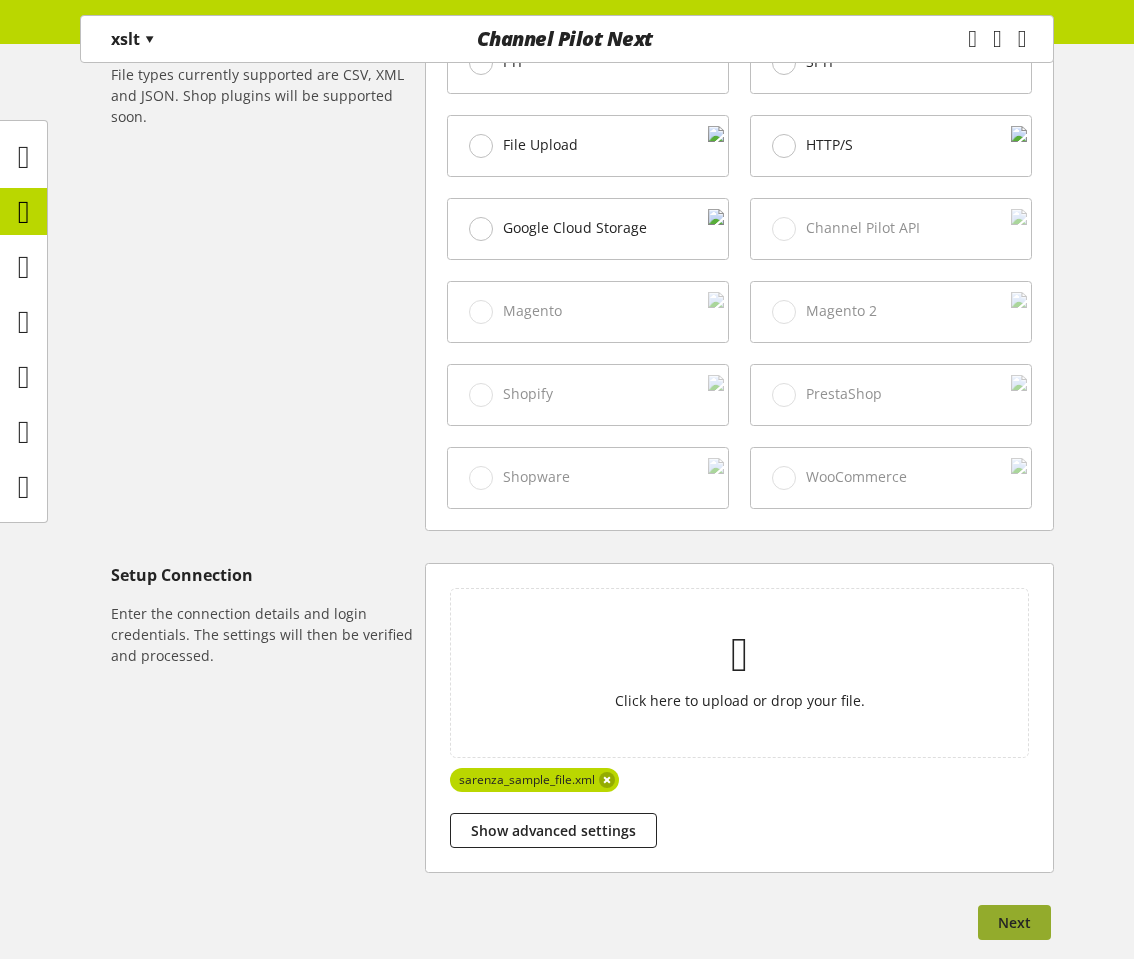 click on "Next" at bounding box center [1014, 922] 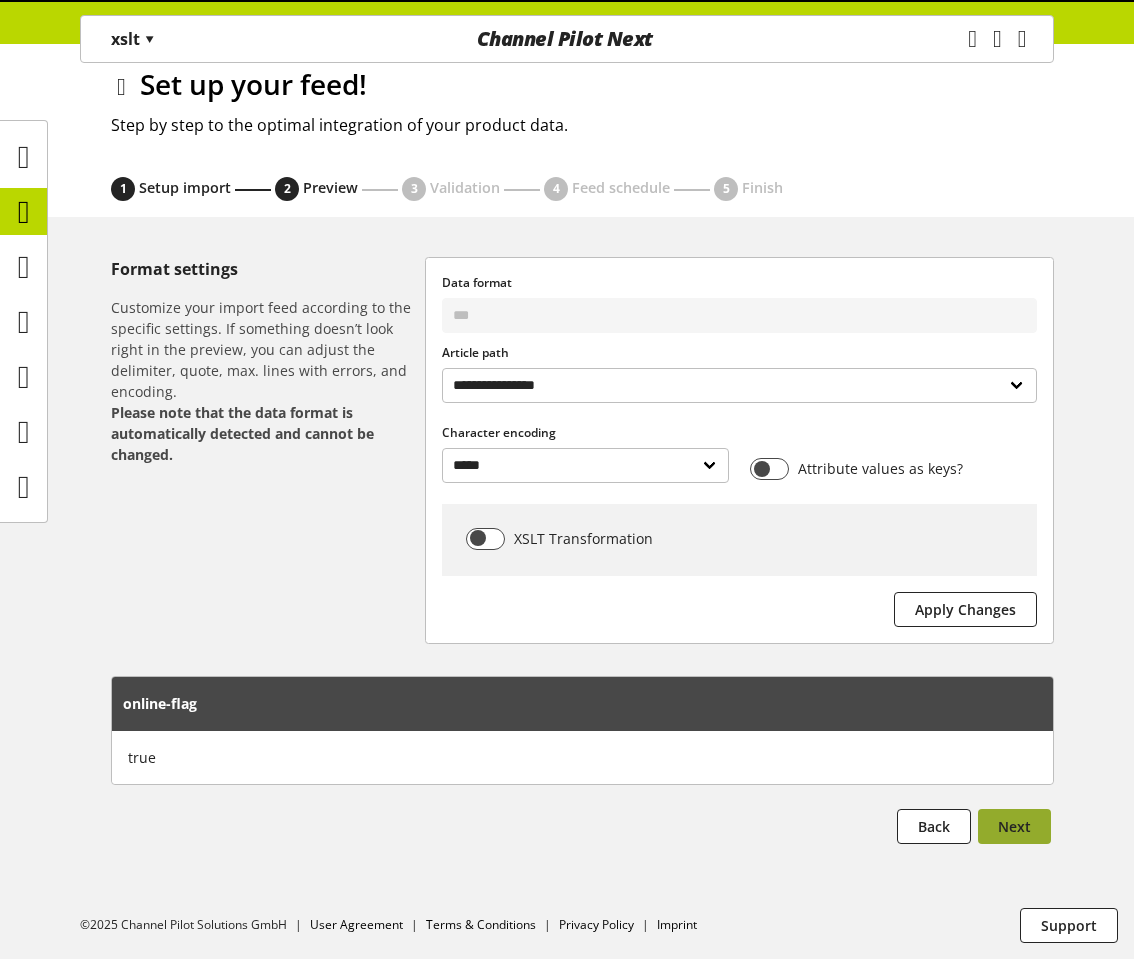scroll, scrollTop: 0, scrollLeft: 0, axis: both 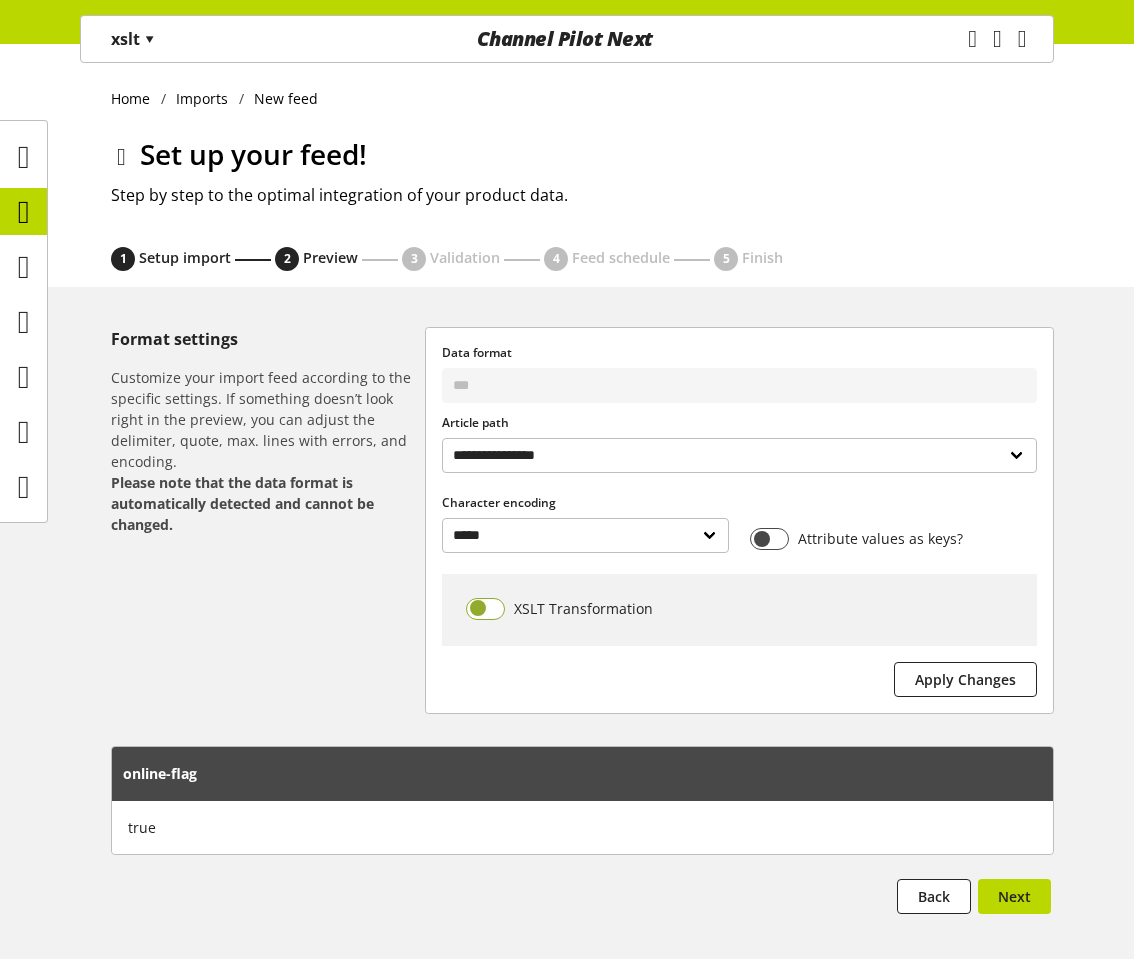 click at bounding box center (485, 609) 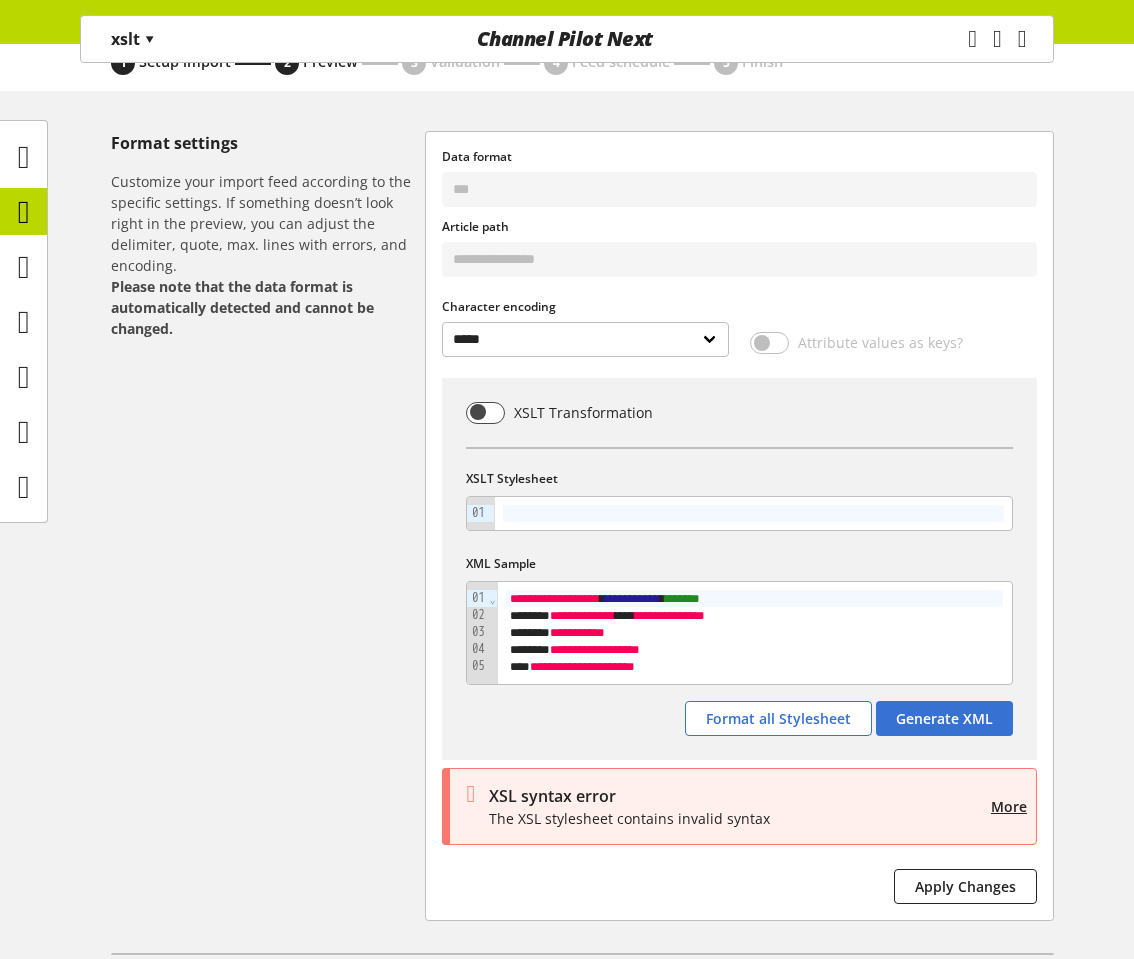 scroll, scrollTop: 381, scrollLeft: 0, axis: vertical 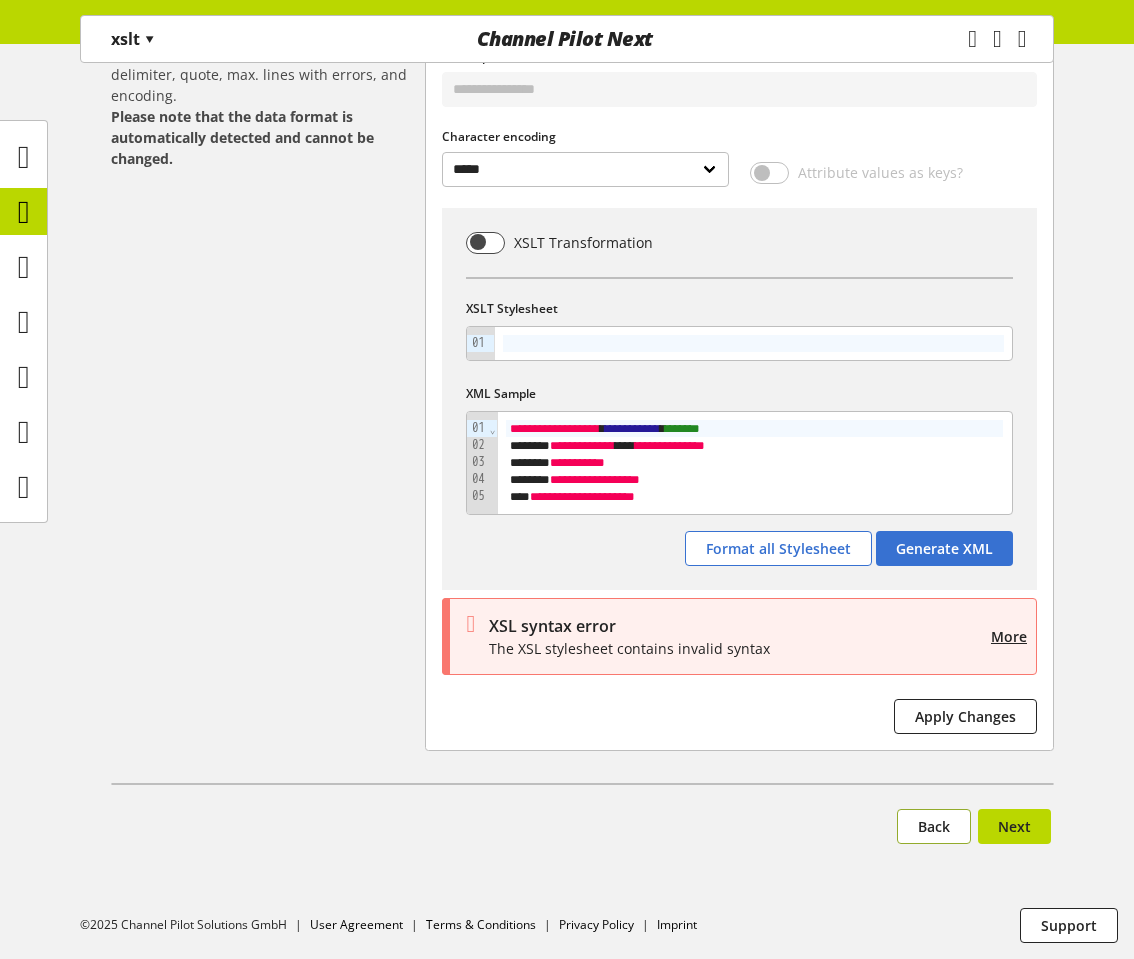 click on "Back" at bounding box center [934, 826] 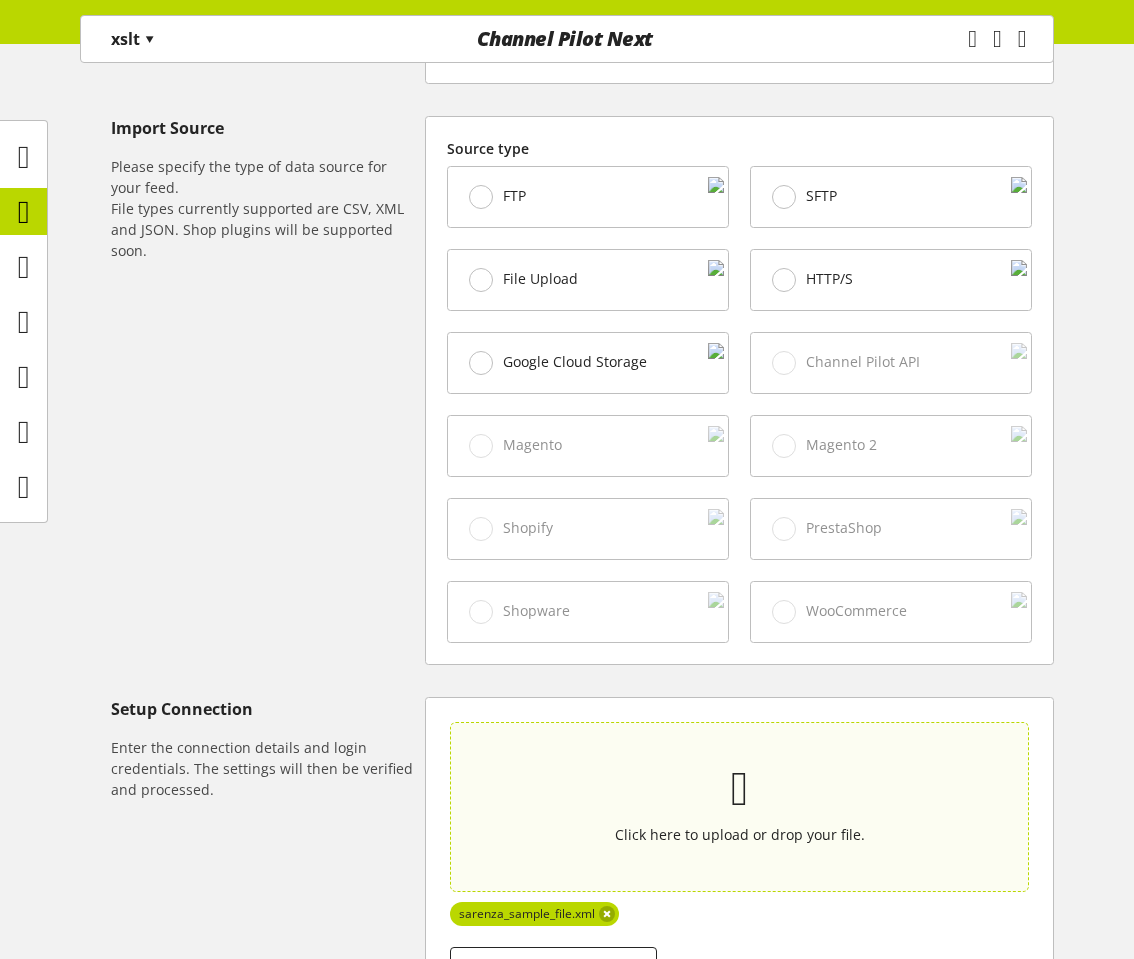 scroll, scrollTop: 765, scrollLeft: 0, axis: vertical 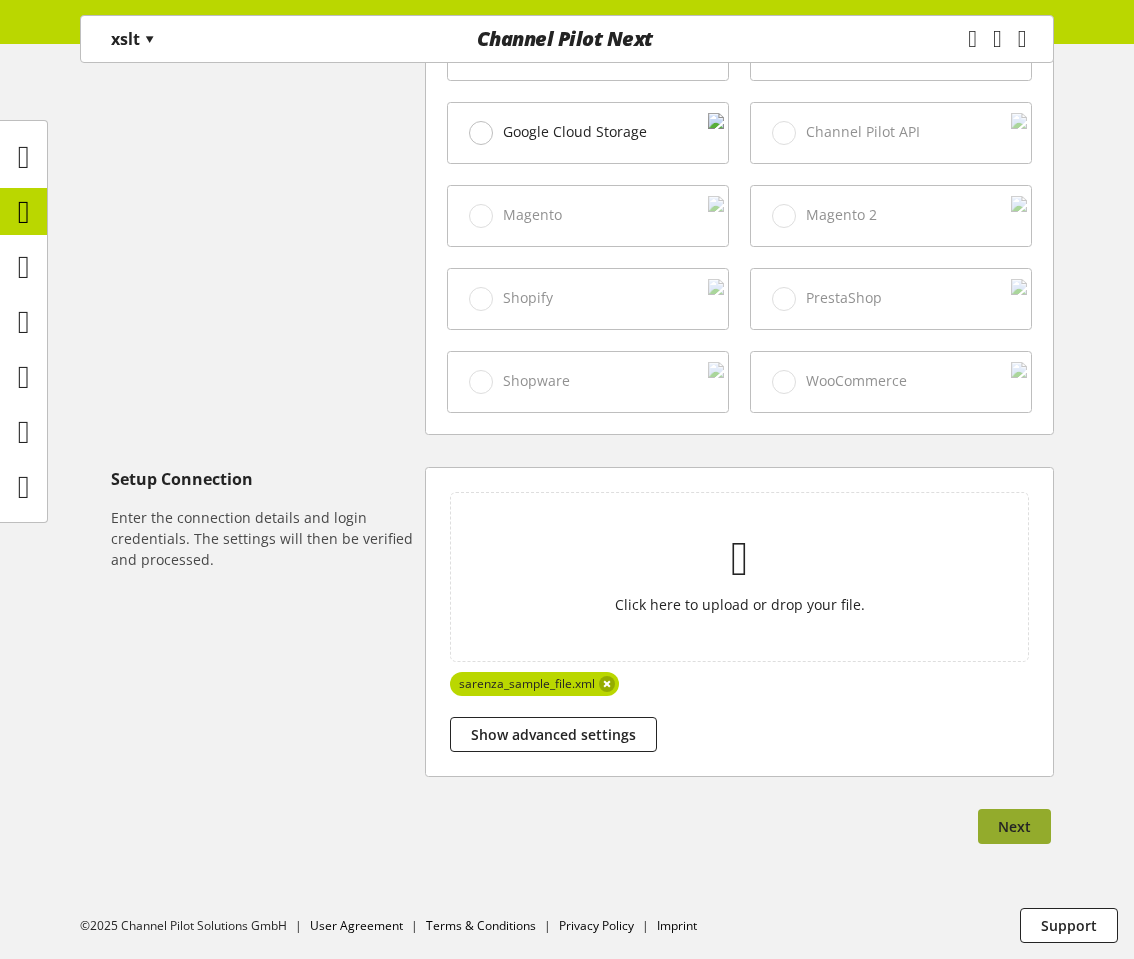 click on "Next" at bounding box center (1014, 826) 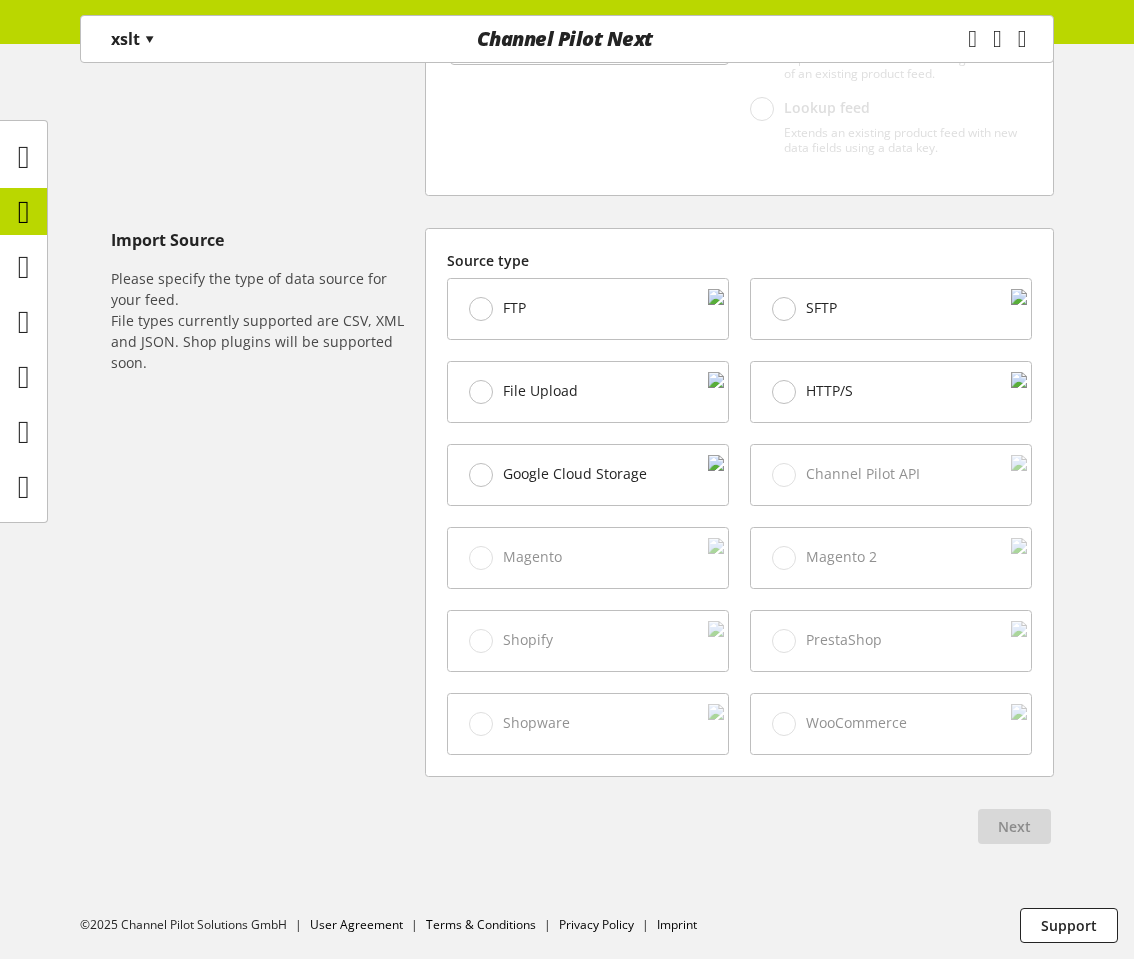 scroll, scrollTop: 88, scrollLeft: 0, axis: vertical 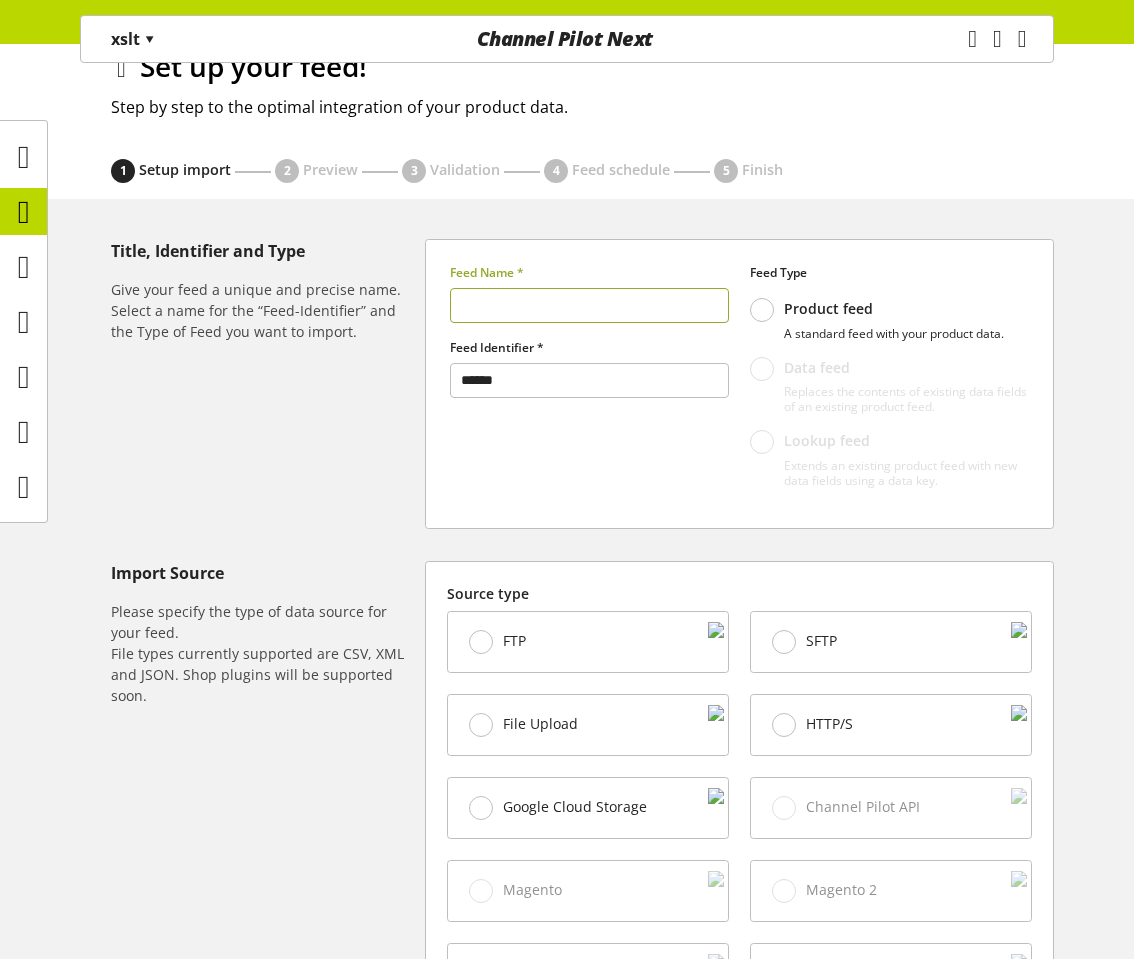 click at bounding box center (589, 305) 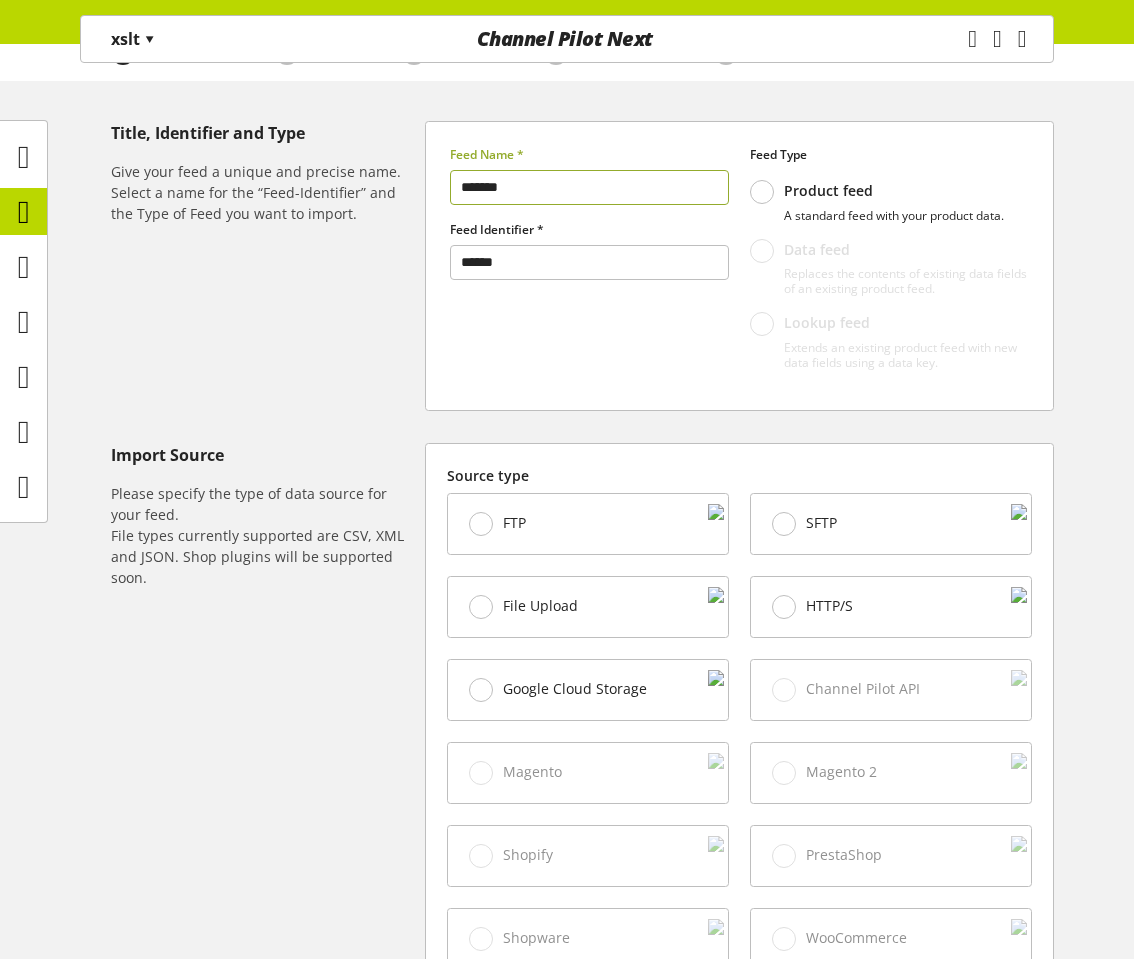 scroll, scrollTop: 254, scrollLeft: 0, axis: vertical 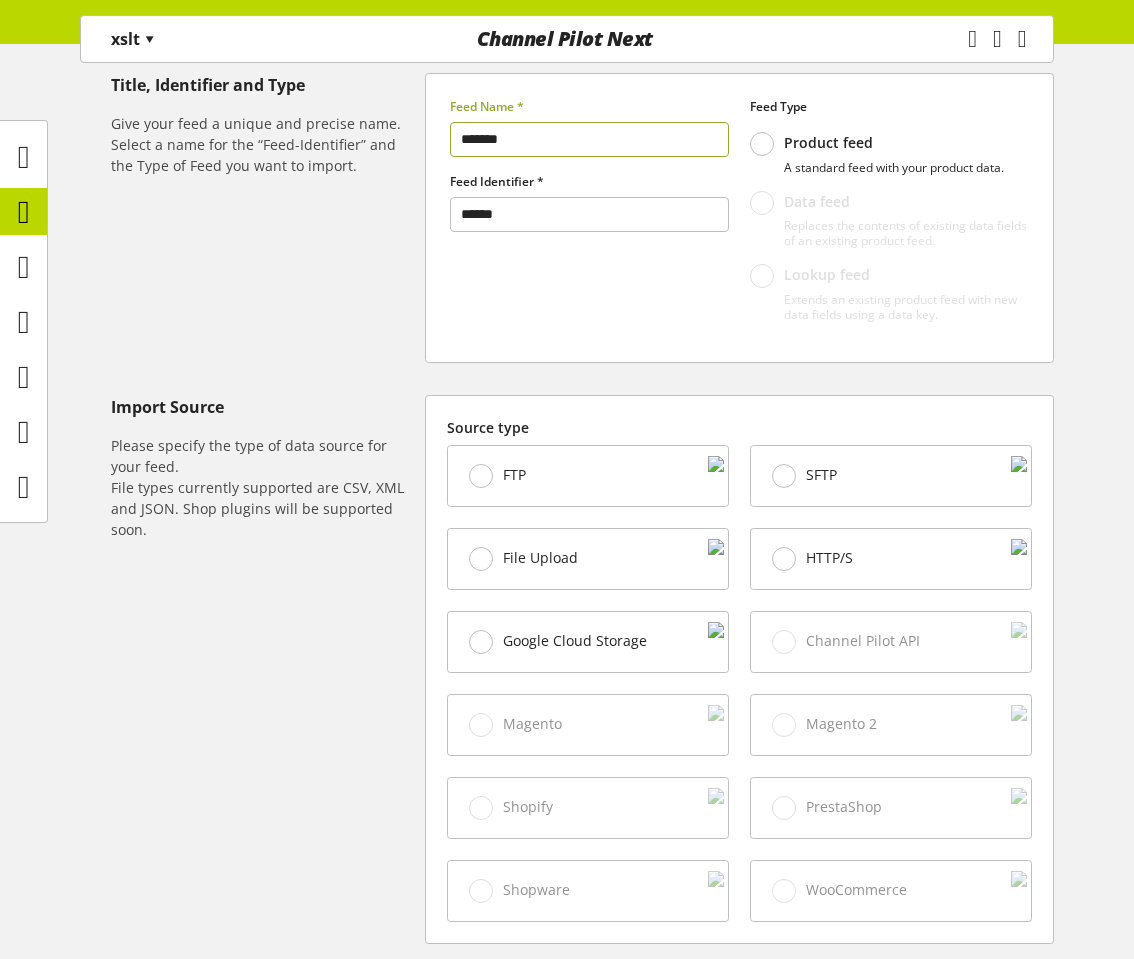 type on "*******" 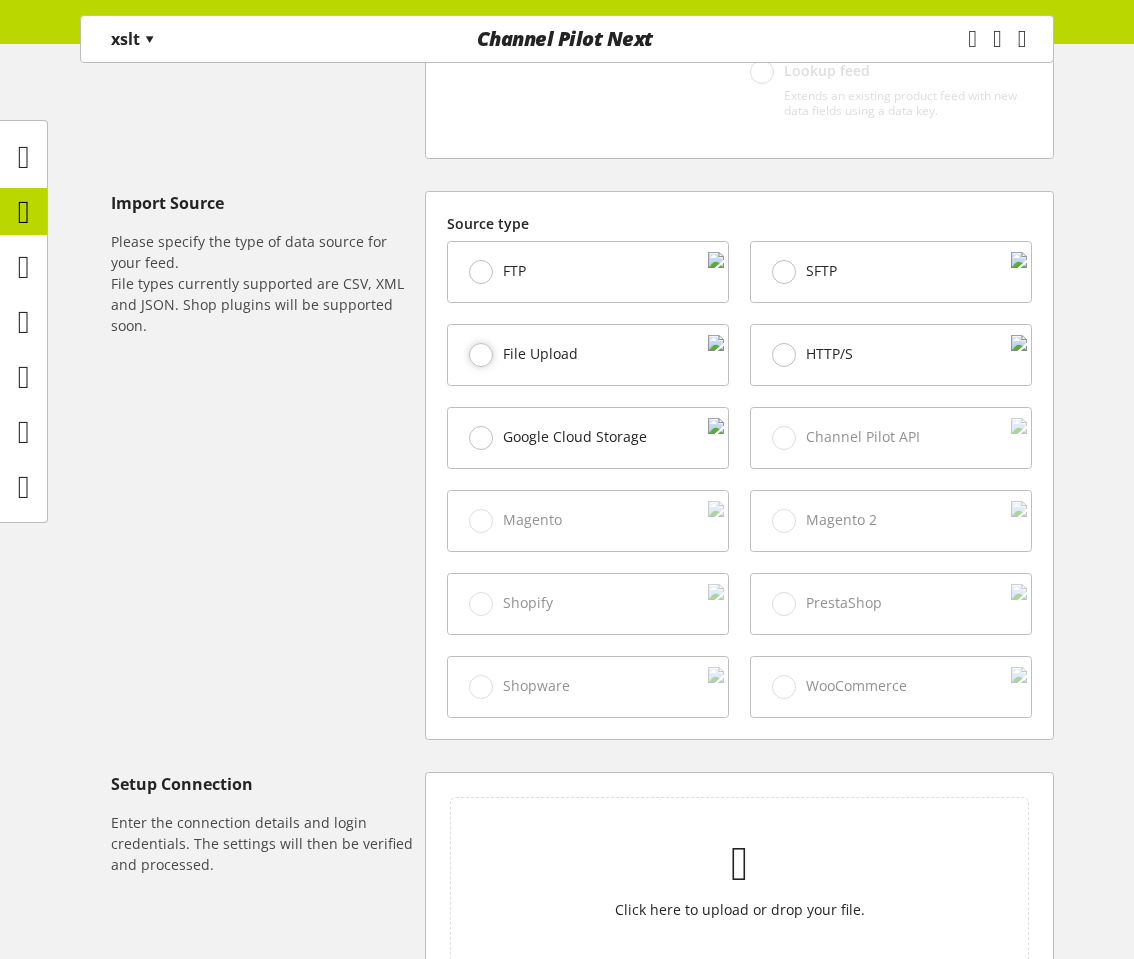 scroll, scrollTop: 588, scrollLeft: 0, axis: vertical 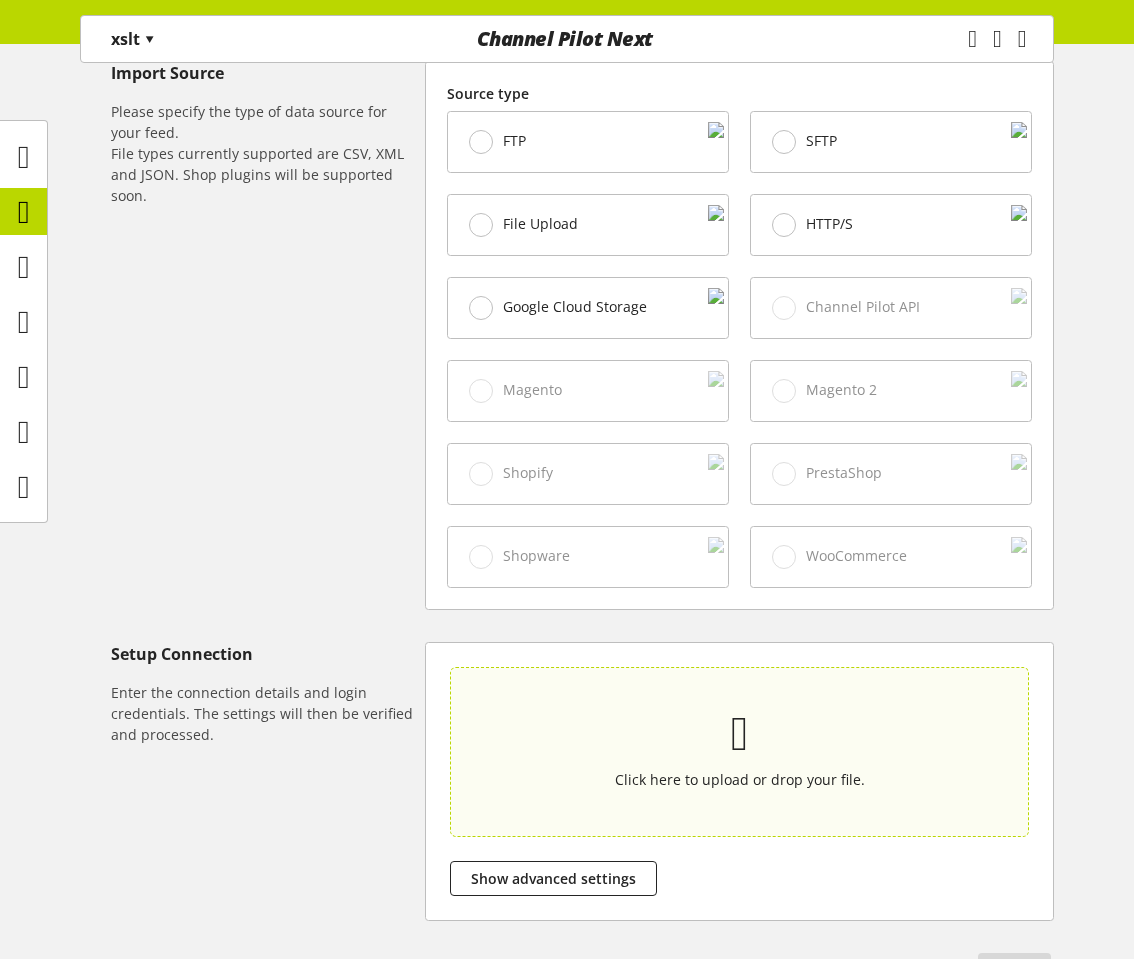 click at bounding box center [740, 734] 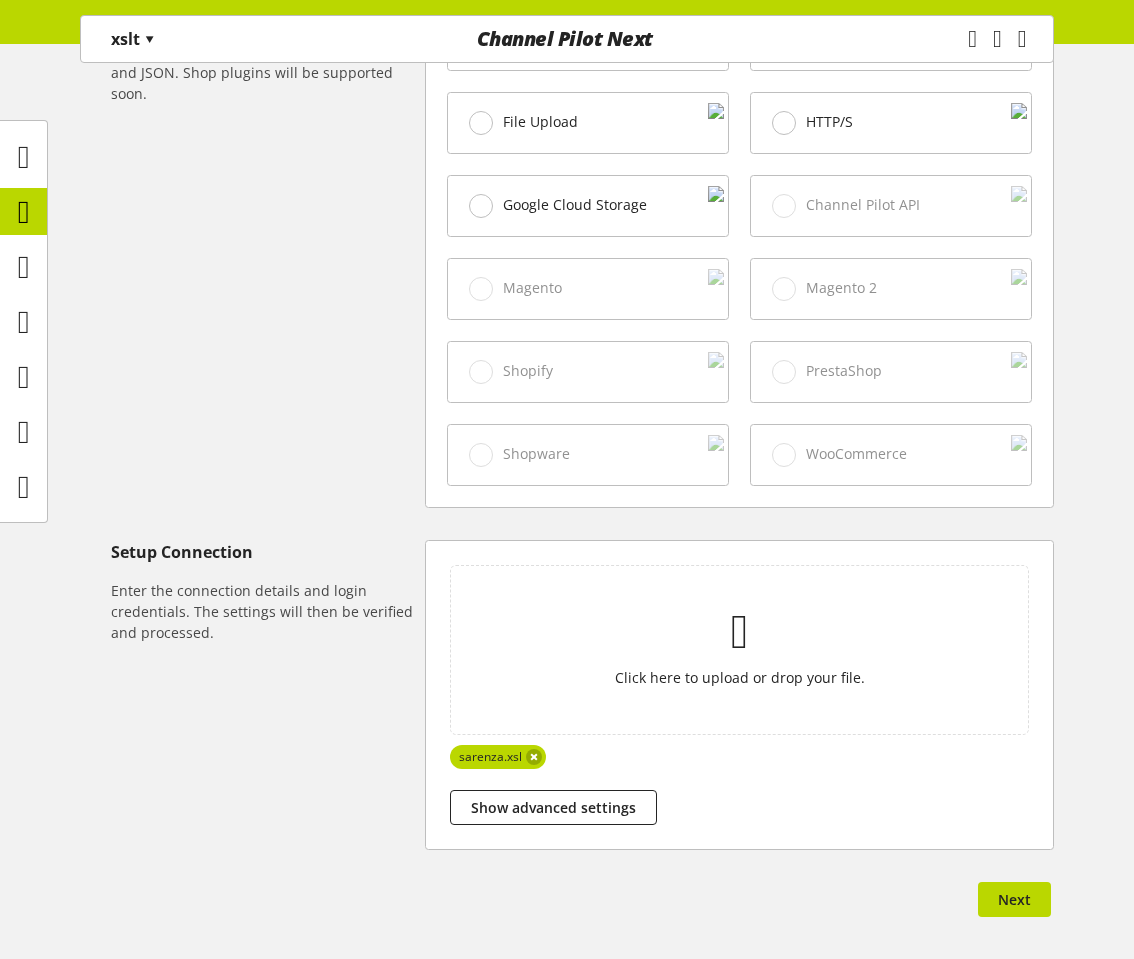 scroll, scrollTop: 765, scrollLeft: 0, axis: vertical 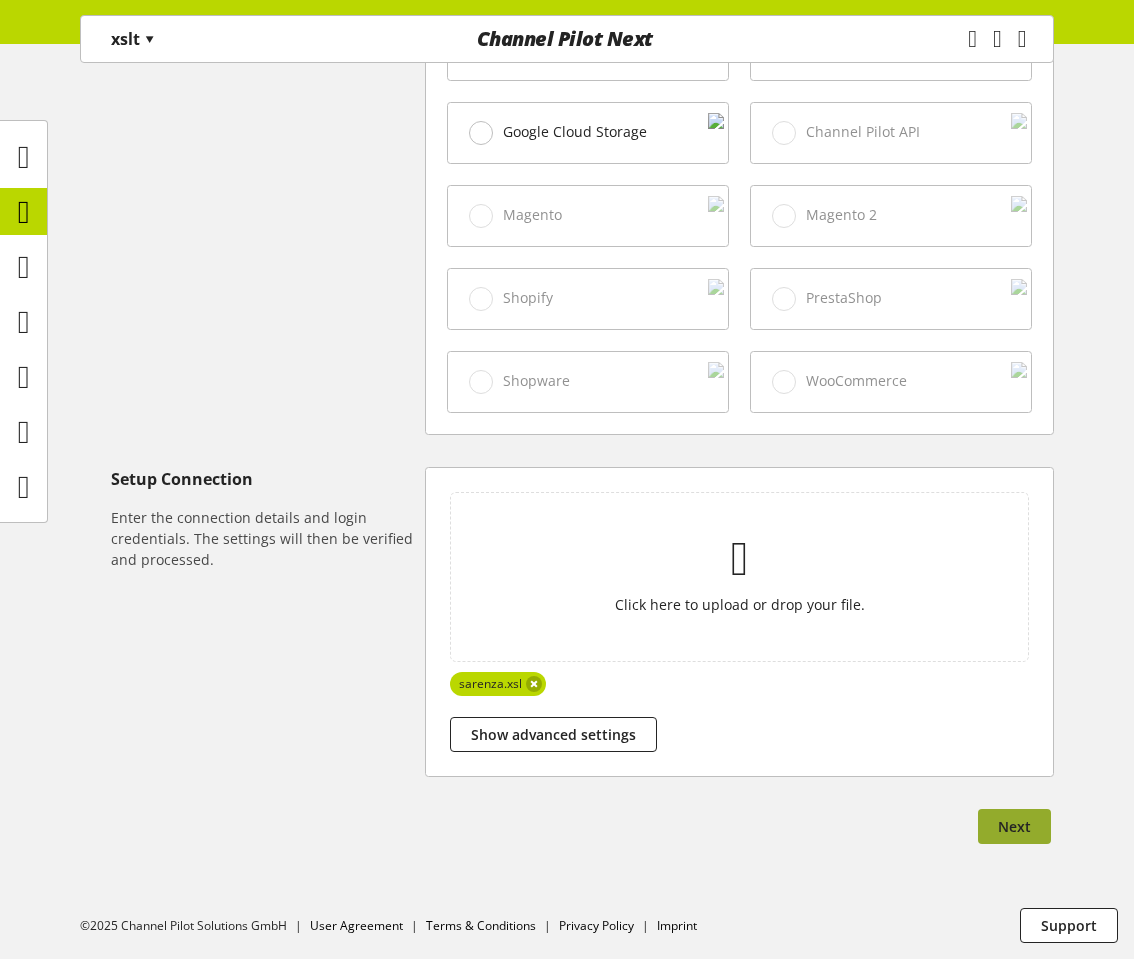 click on "Next" at bounding box center [1014, 826] 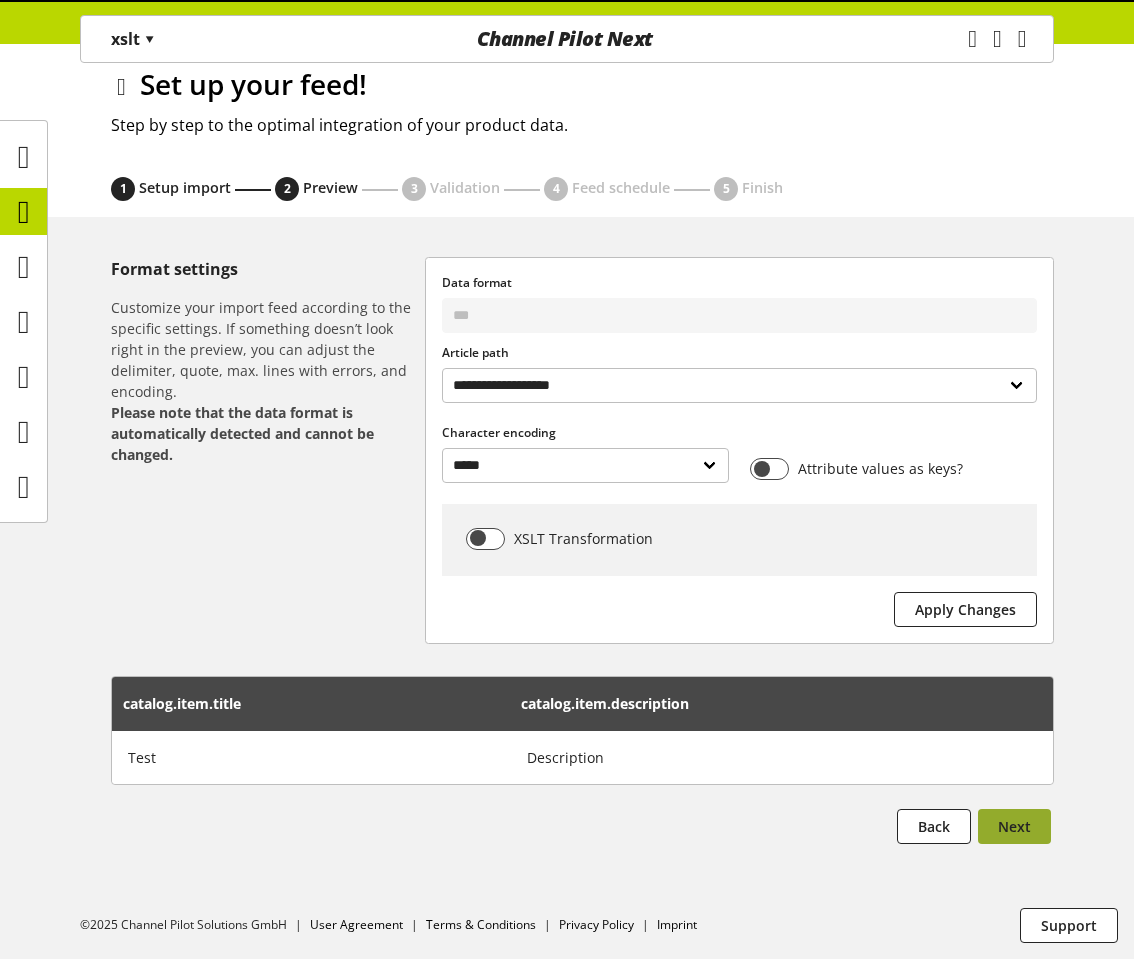 scroll, scrollTop: 0, scrollLeft: 0, axis: both 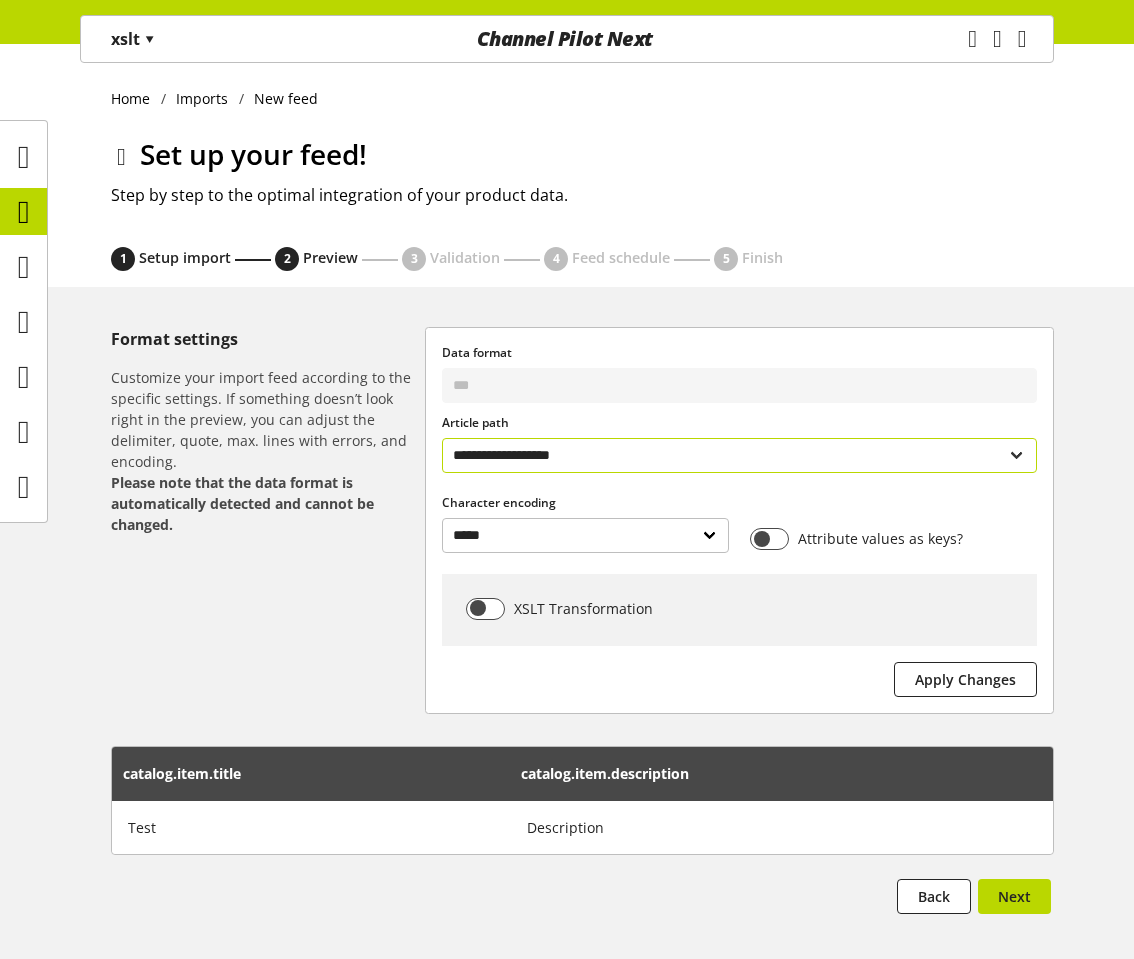 click on "**********" at bounding box center (739, 455) 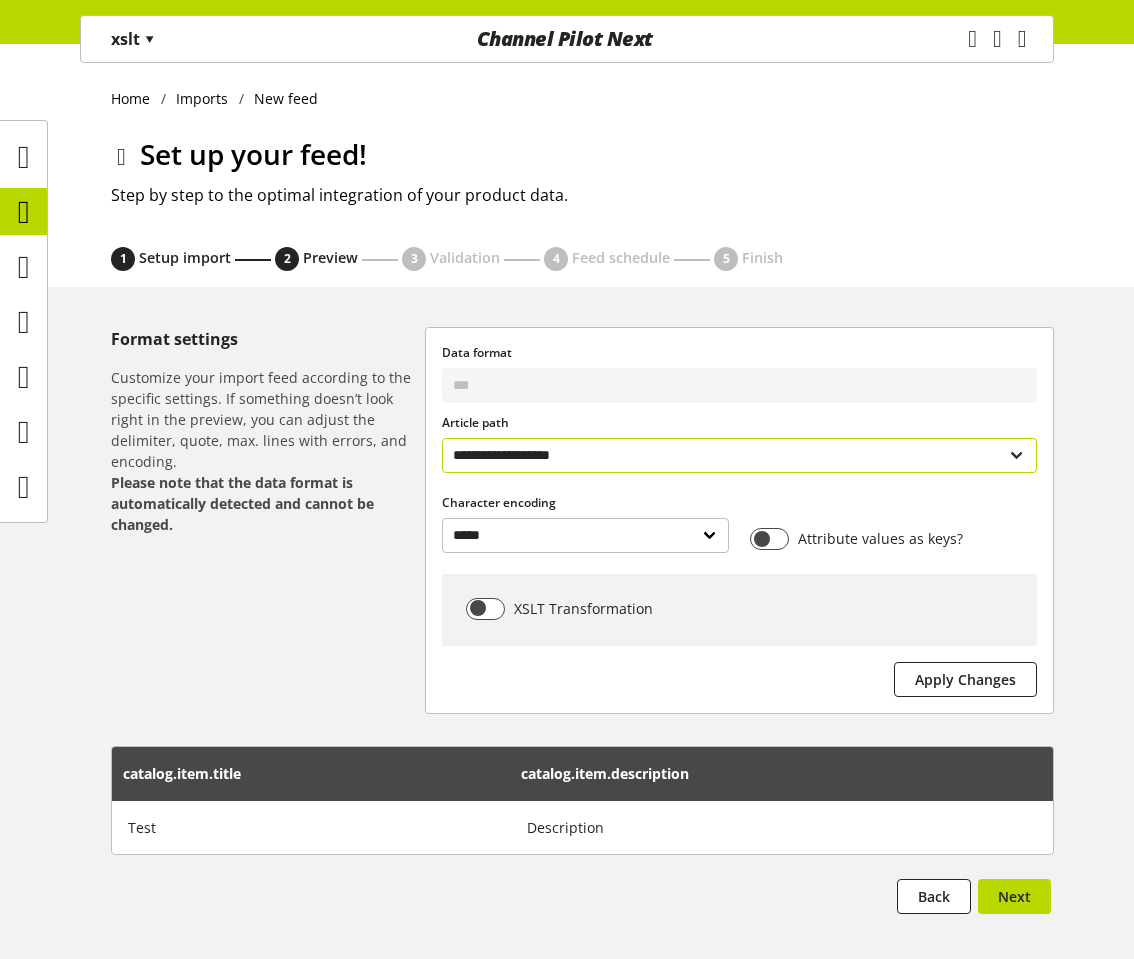 click on "**********" at bounding box center [739, 455] 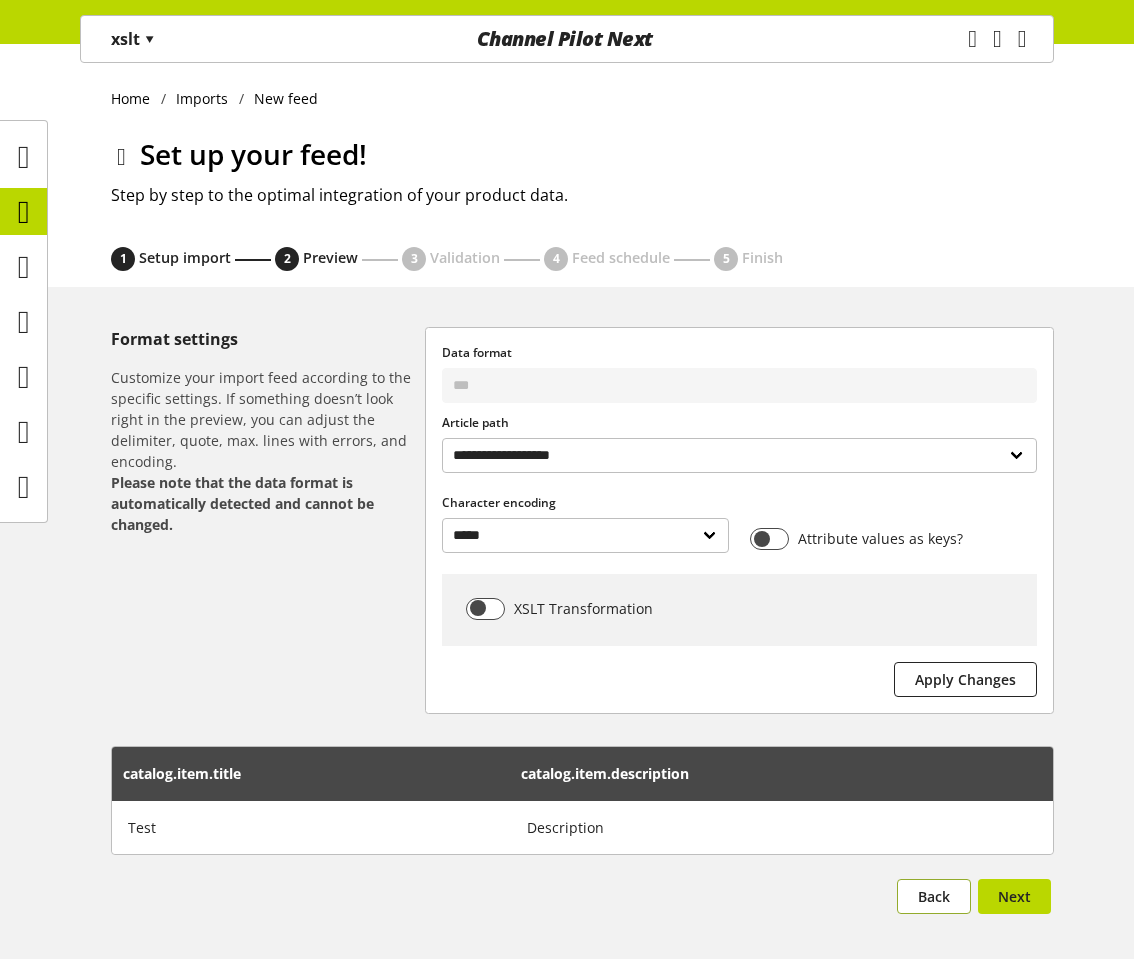 click on "Back" at bounding box center [934, 896] 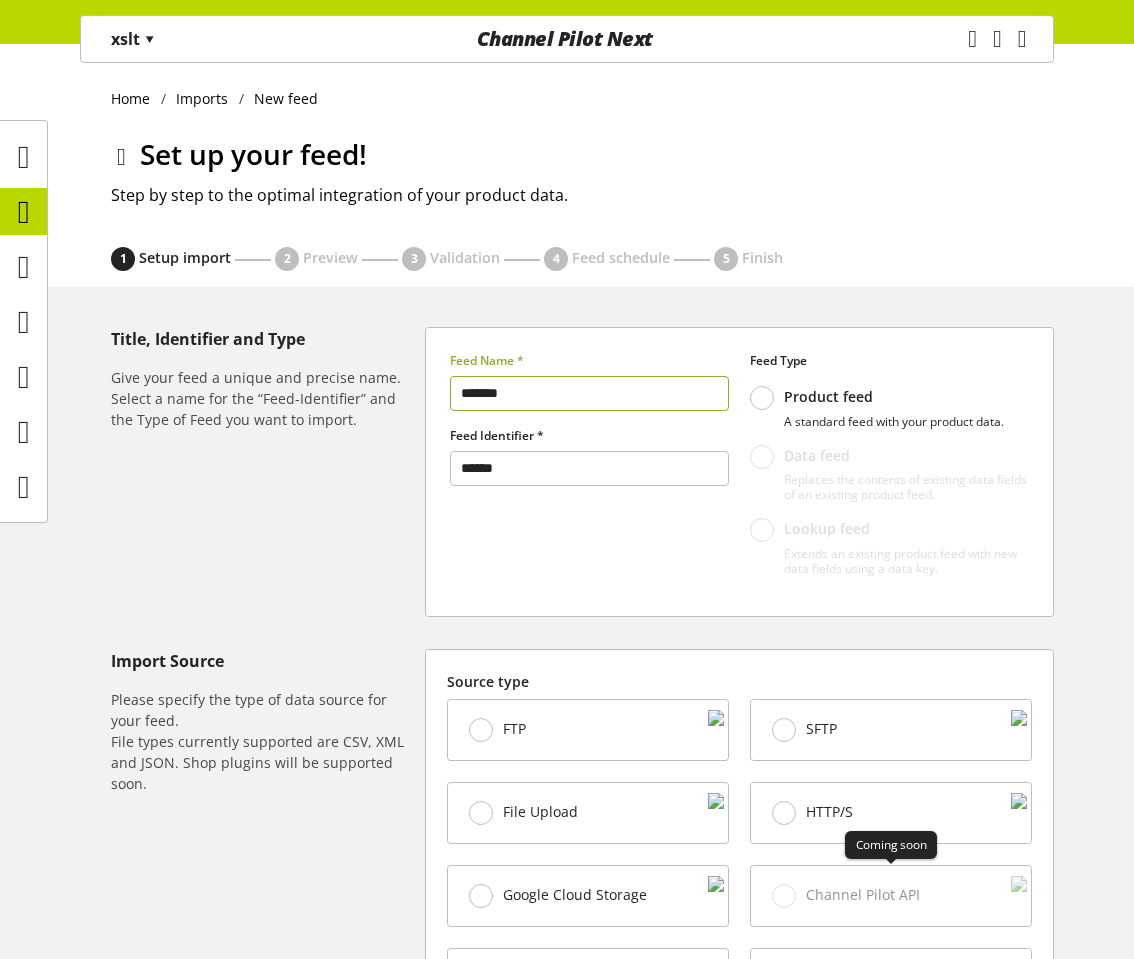 click on "Google Cloud Storage" at bounding box center [588, 895] 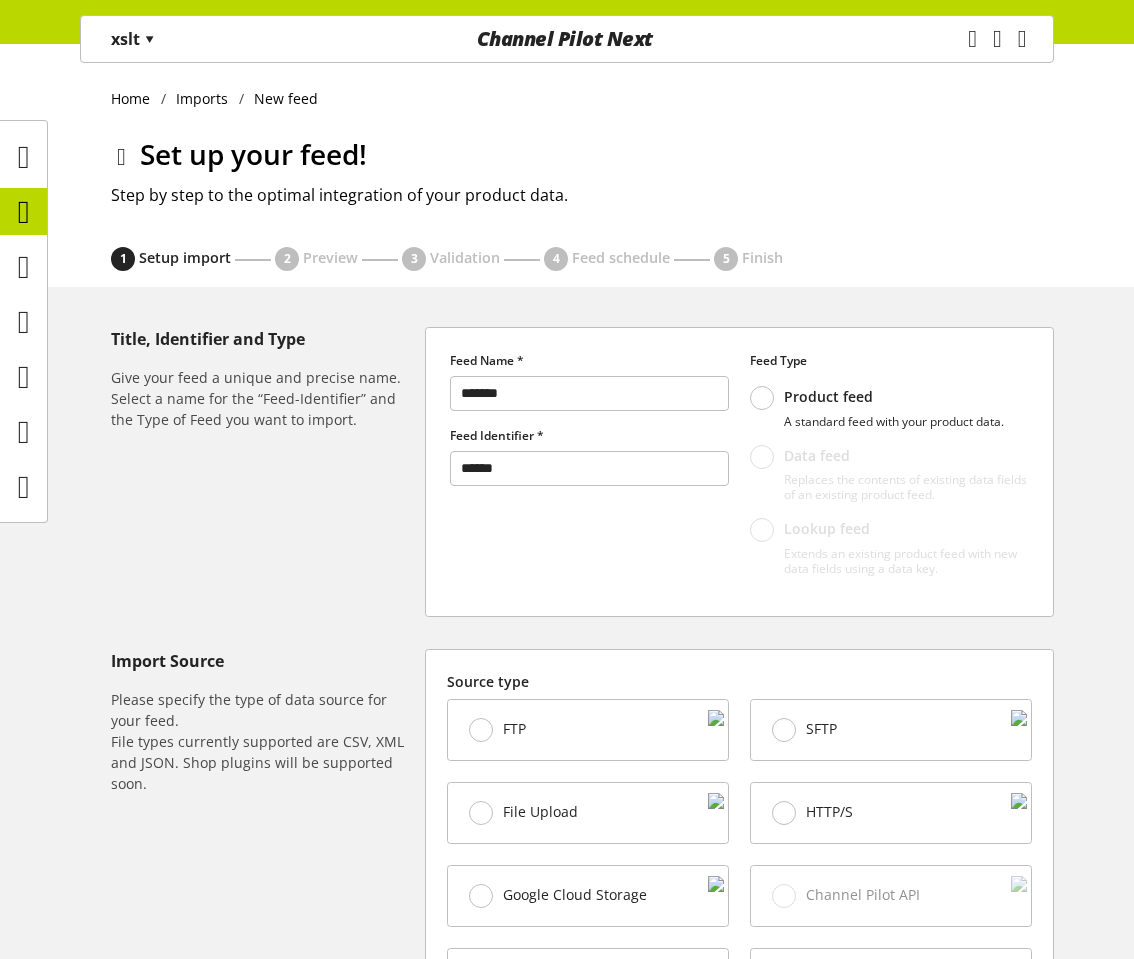 click on "Channel Pilot API" at bounding box center [891, 896] 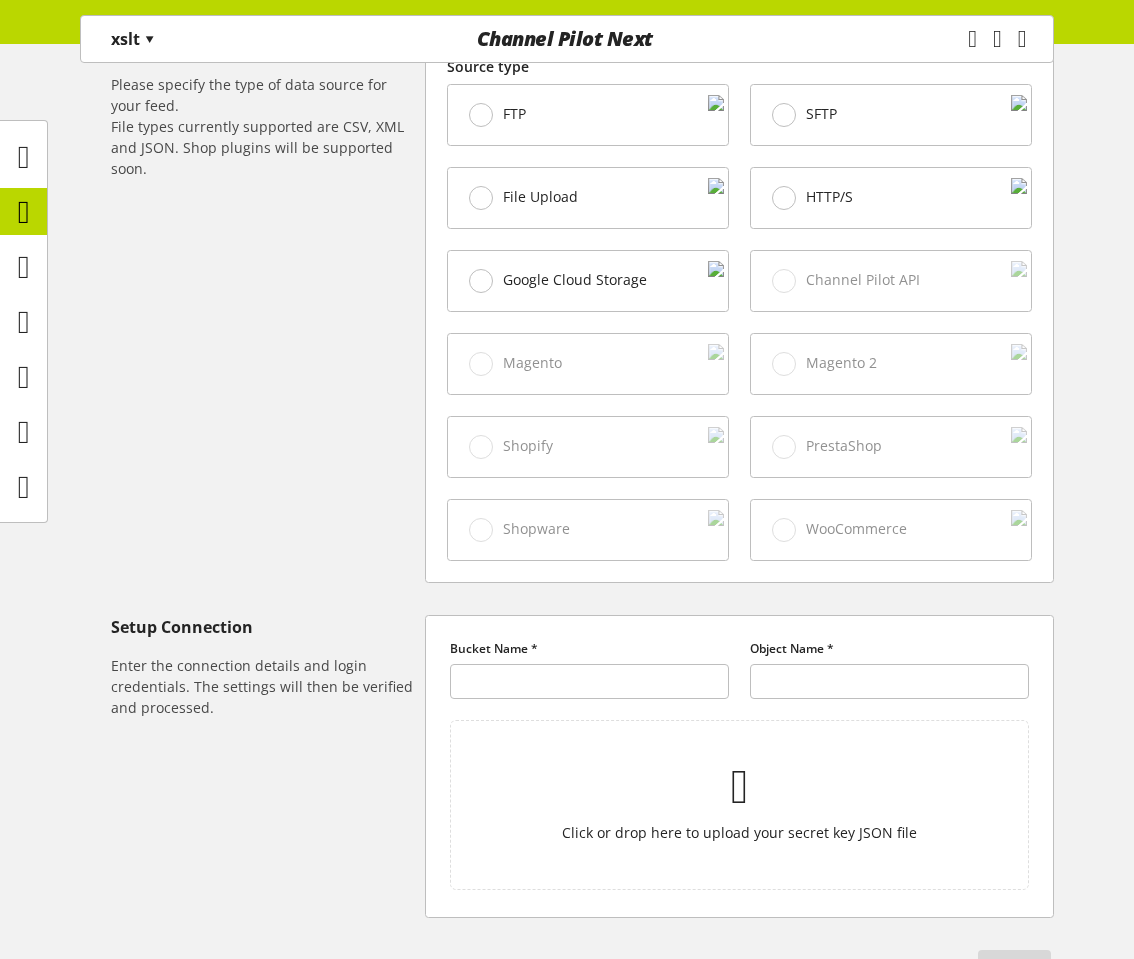 scroll, scrollTop: 667, scrollLeft: 0, axis: vertical 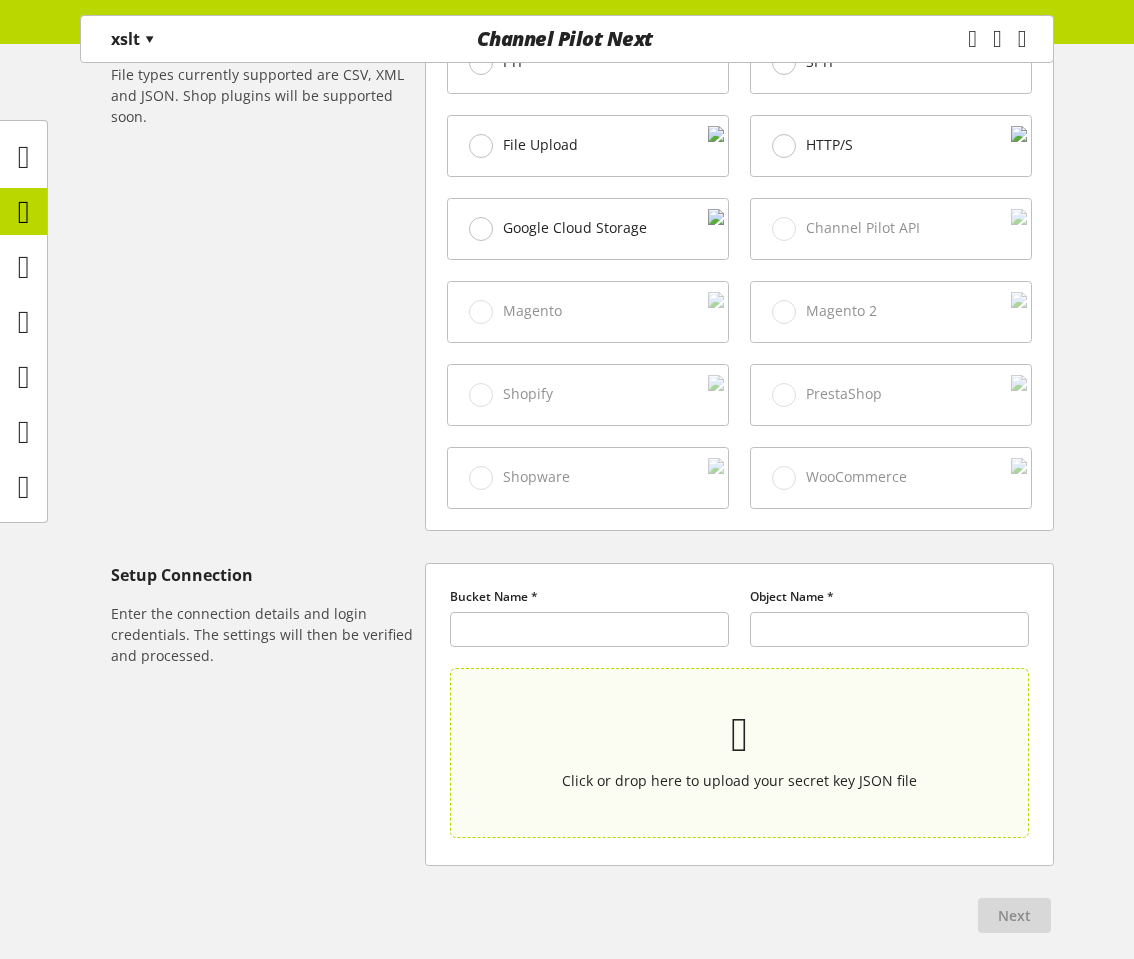 click at bounding box center (740, 735) 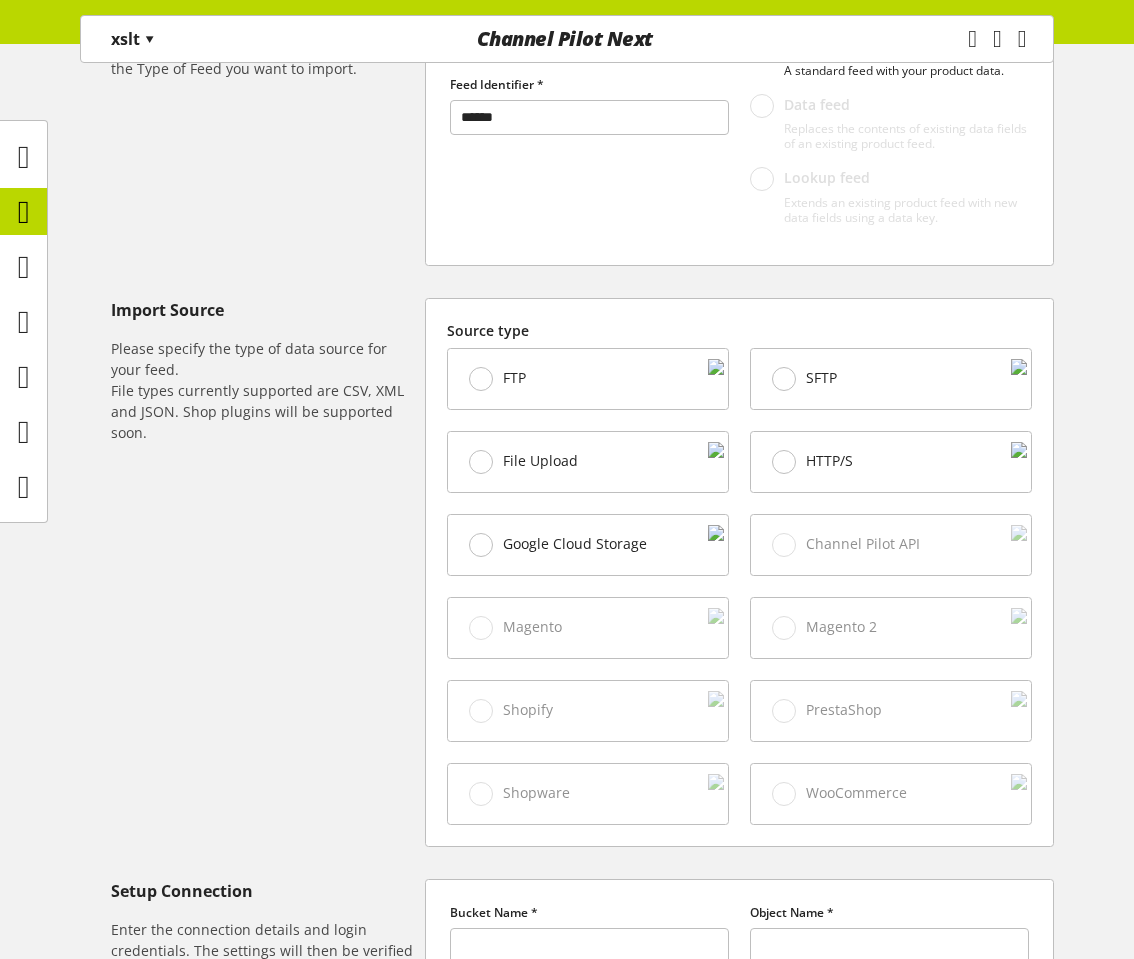 scroll, scrollTop: 333, scrollLeft: 0, axis: vertical 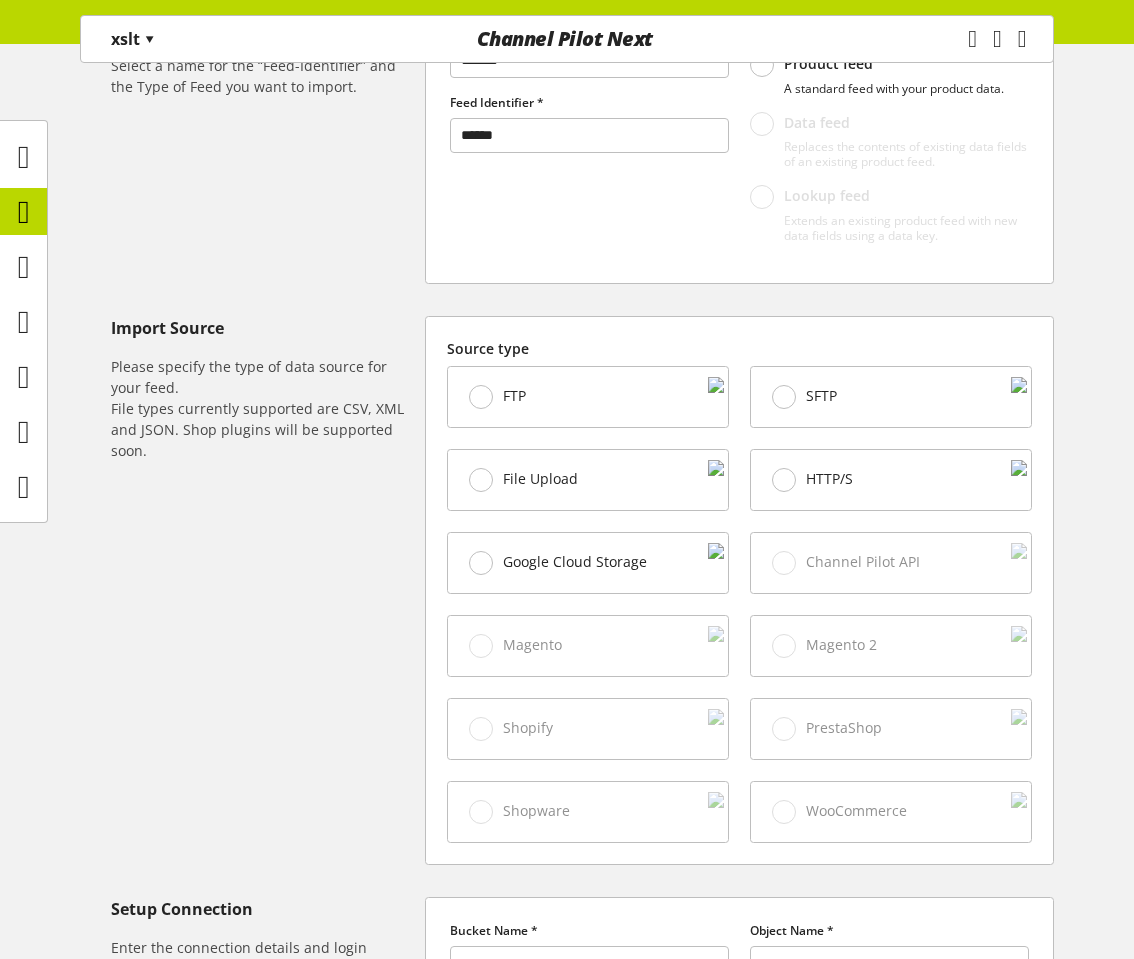 type on "**********" 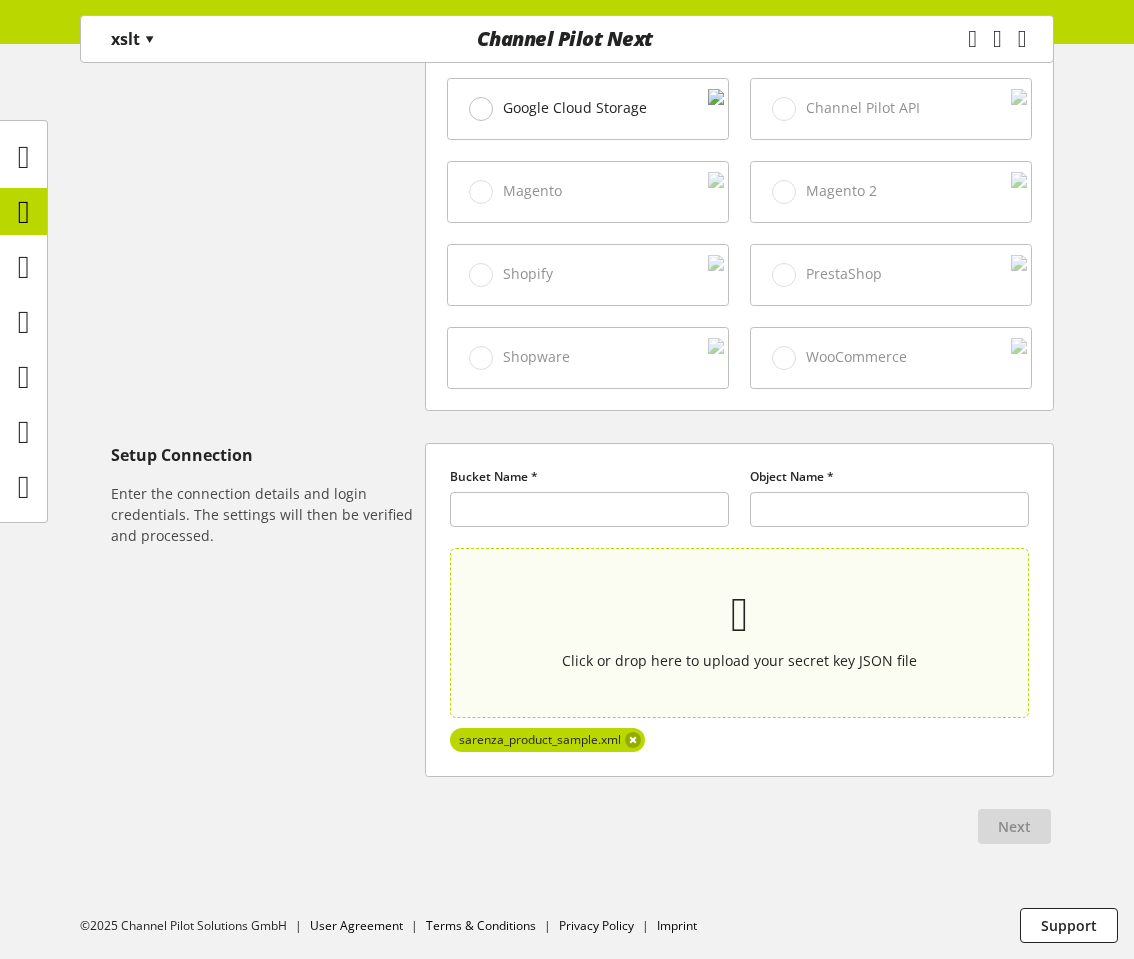 scroll, scrollTop: 289, scrollLeft: 0, axis: vertical 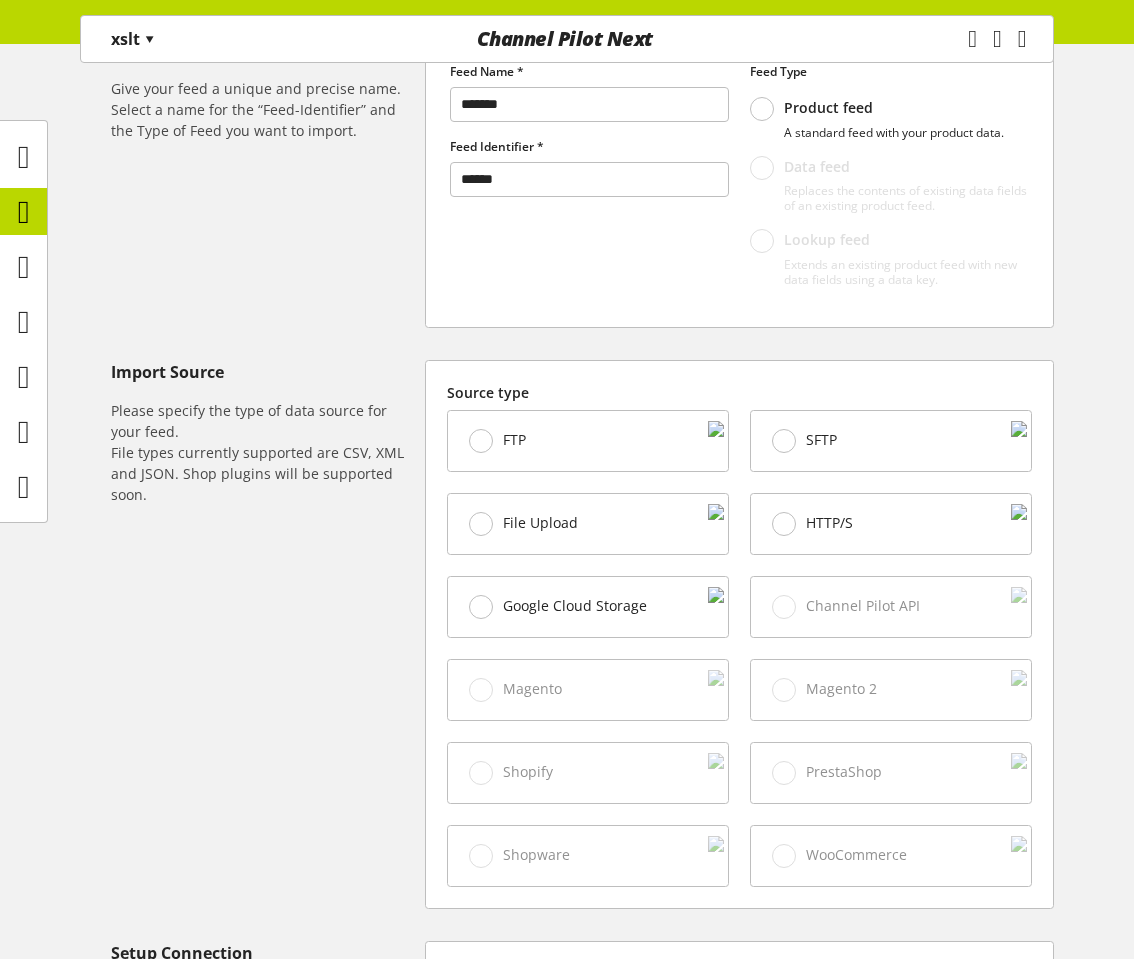 click on "File Upload" at bounding box center [514, 440] 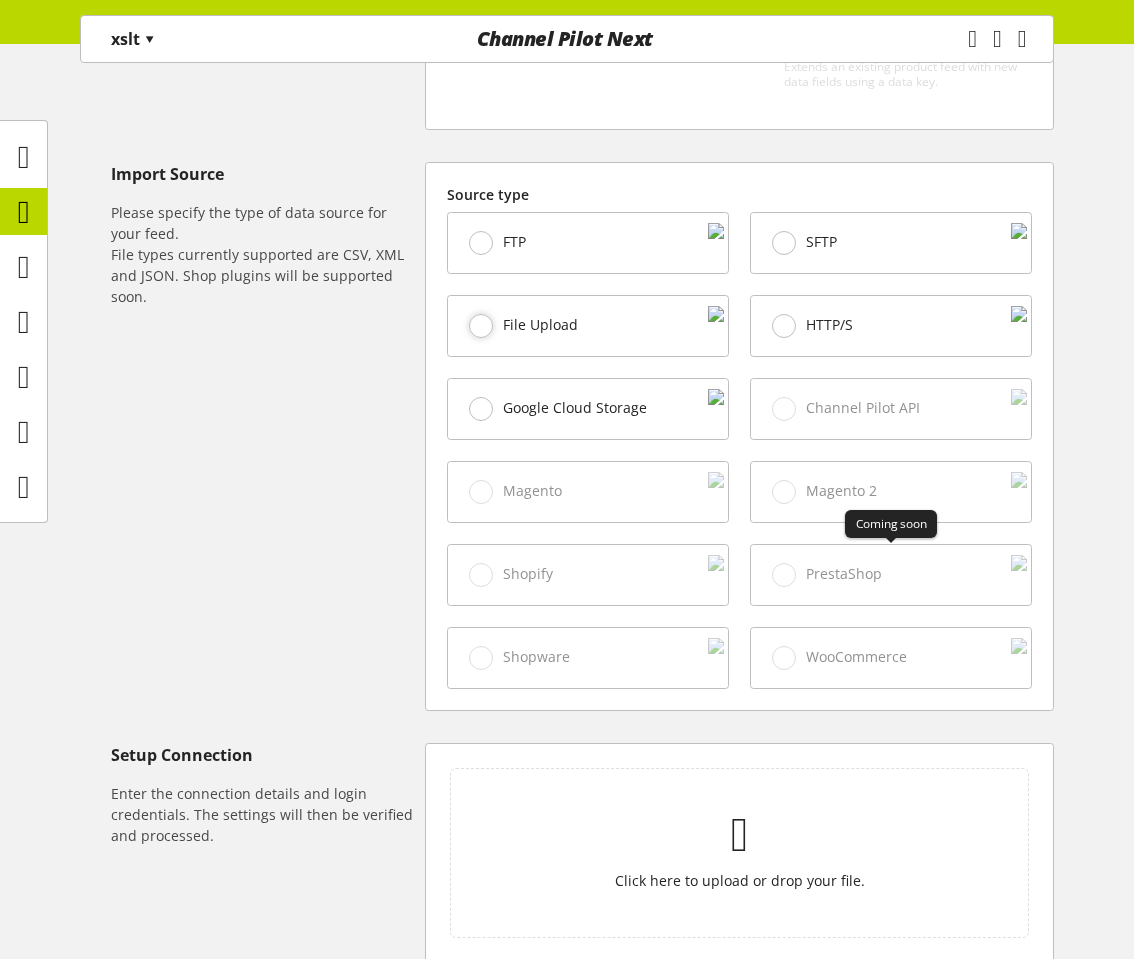 scroll, scrollTop: 734, scrollLeft: 0, axis: vertical 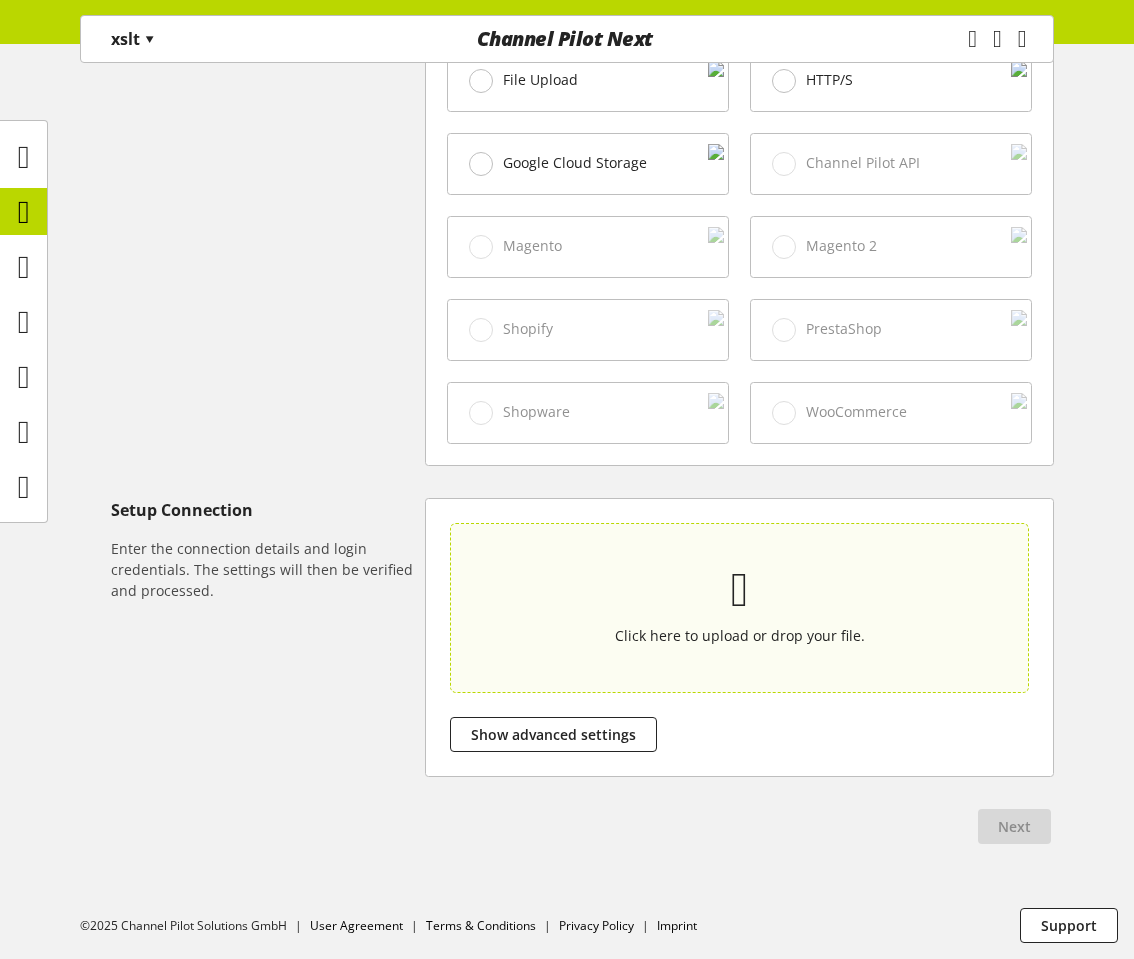 click on "Click here to upload or drop your file." at bounding box center [740, 635] 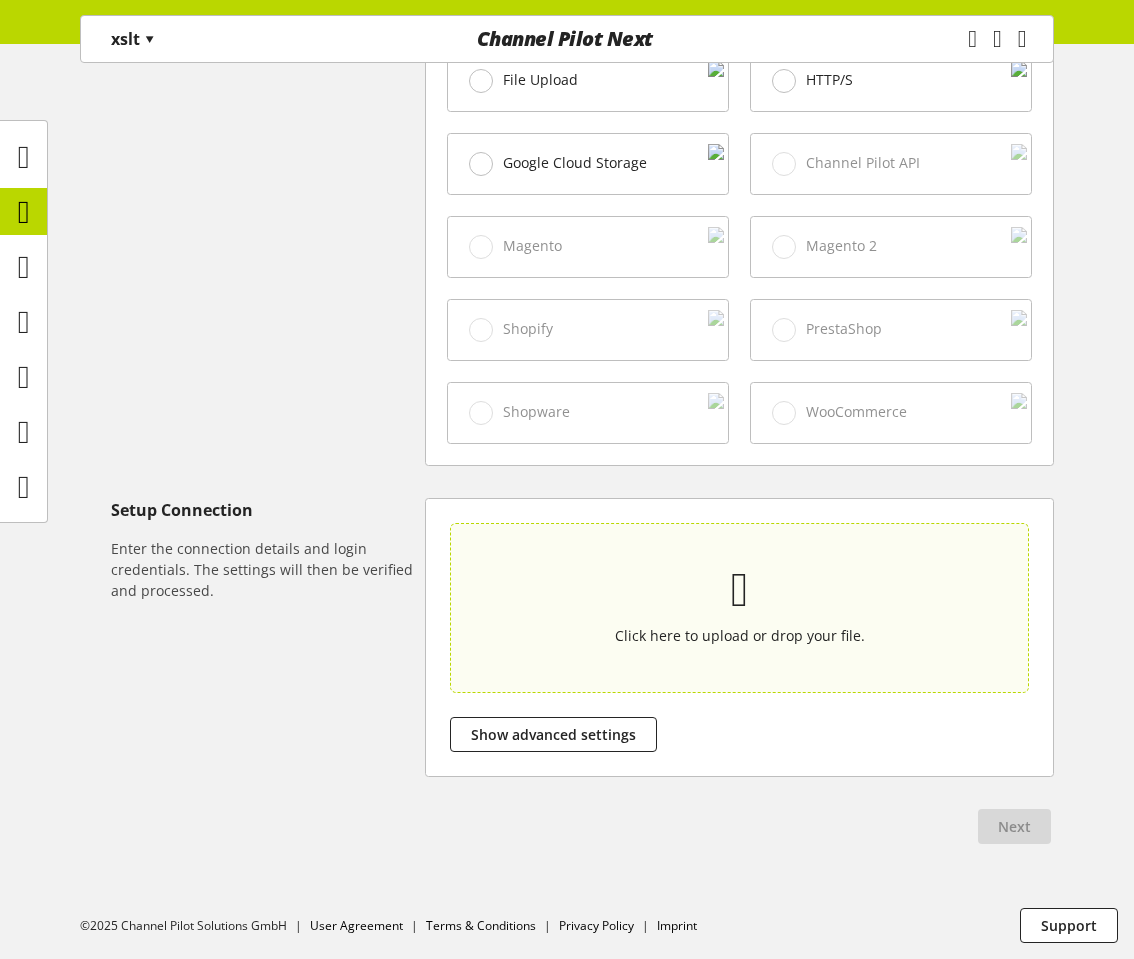 type on "**********" 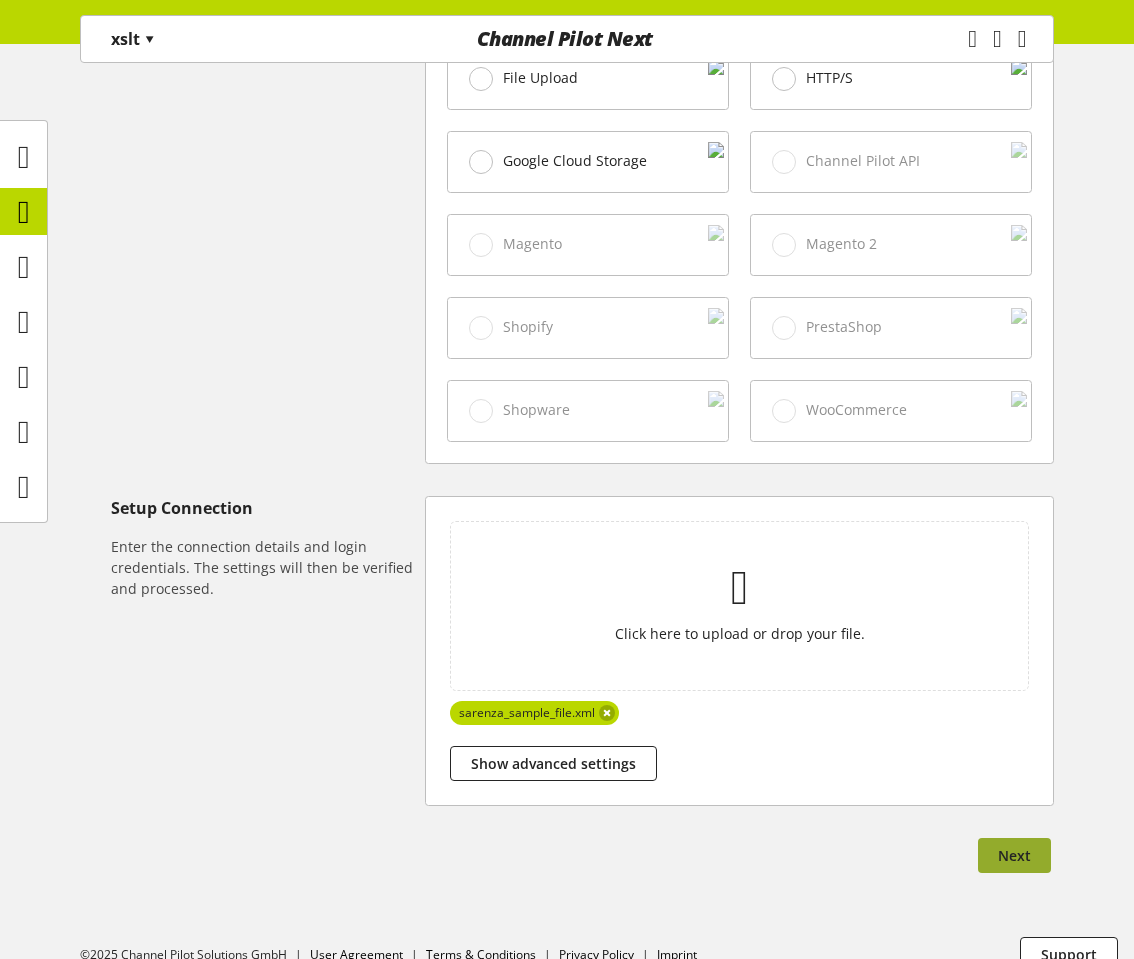 click on "Next" at bounding box center [1014, 855] 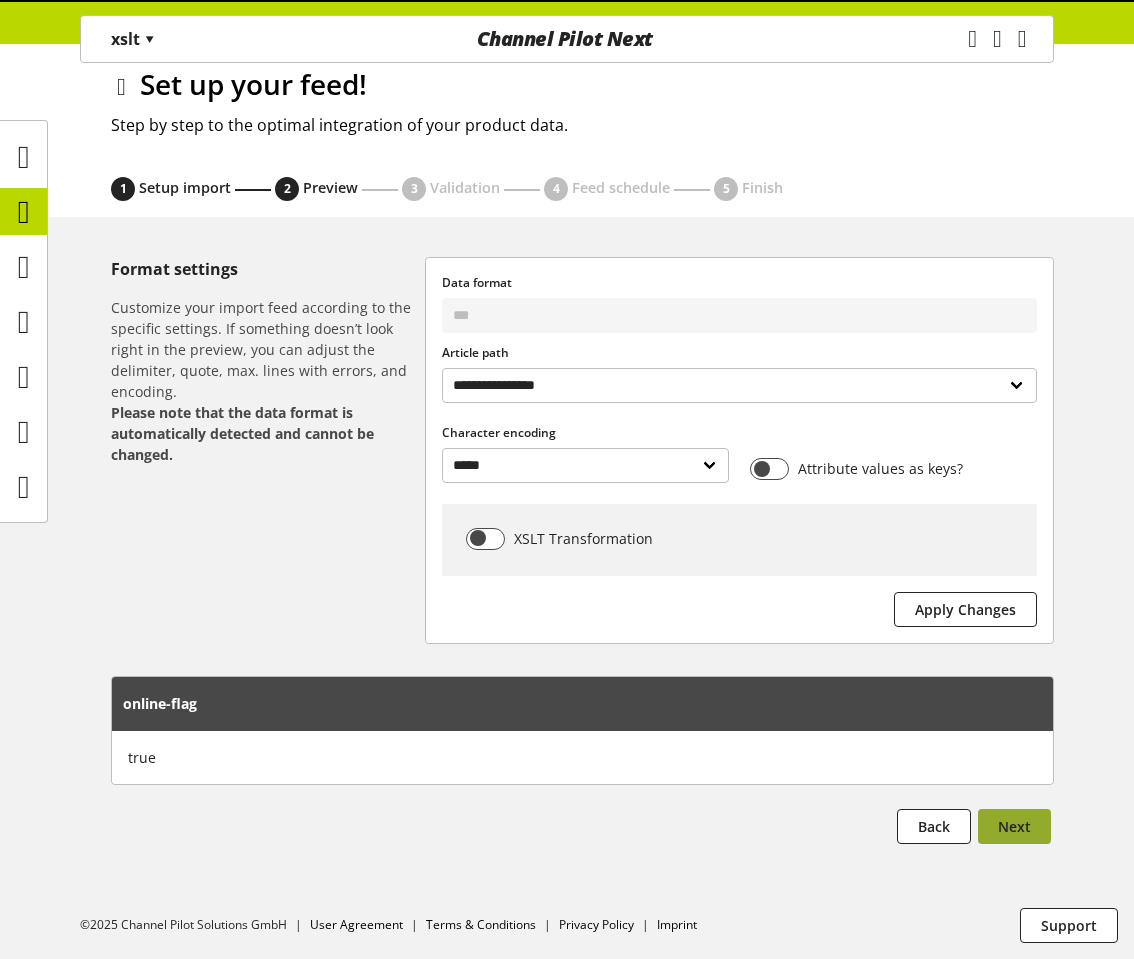 scroll, scrollTop: 0, scrollLeft: 0, axis: both 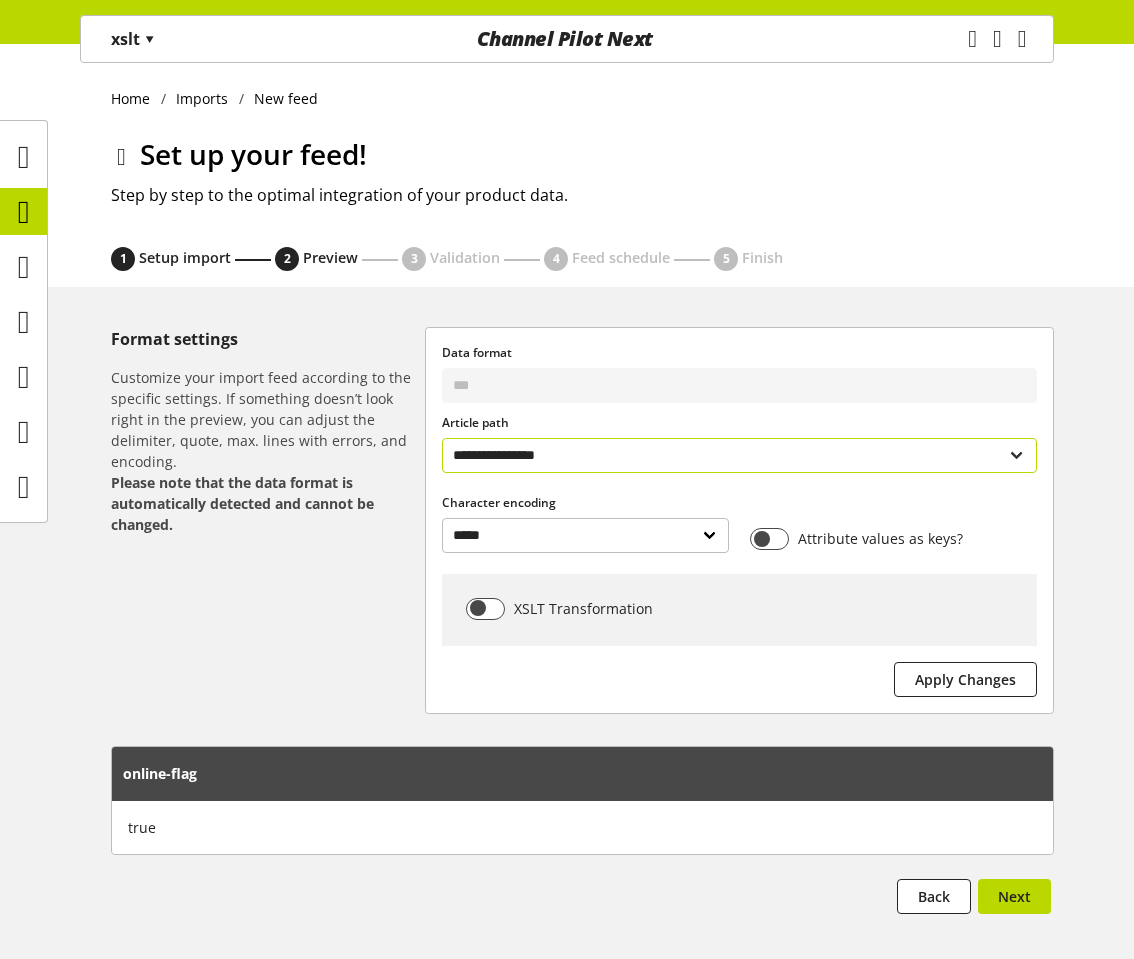 click on "**********" at bounding box center (739, 455) 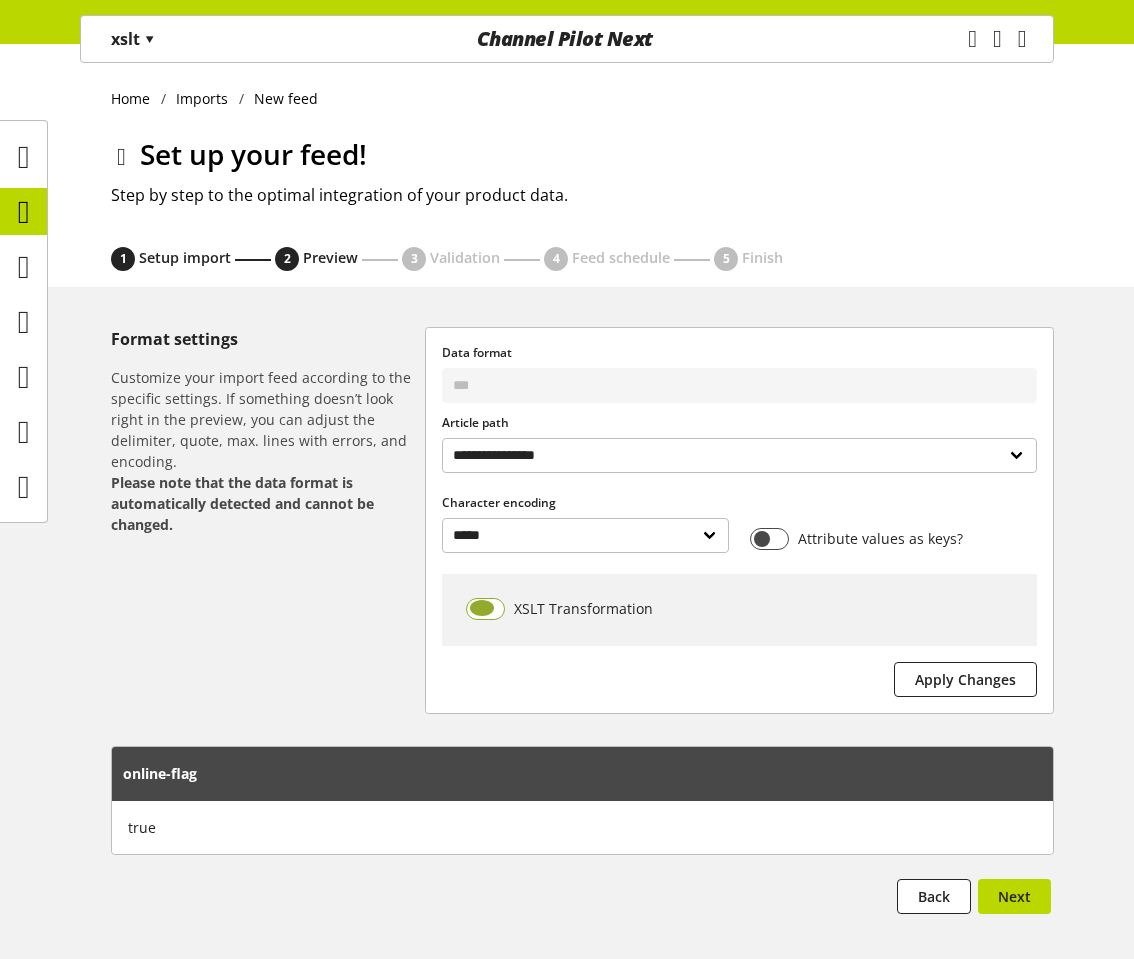 click at bounding box center (485, 609) 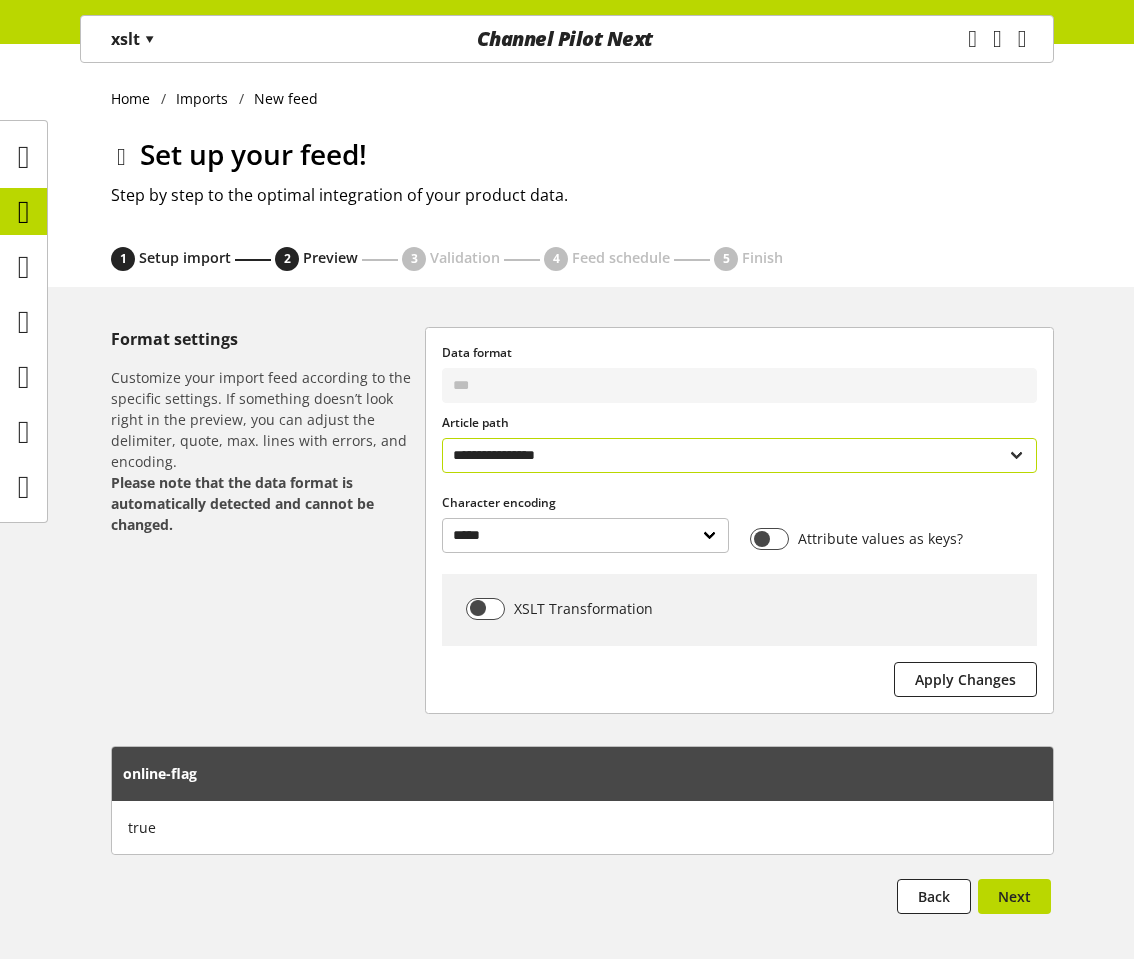 click on "**********" at bounding box center [739, 455] 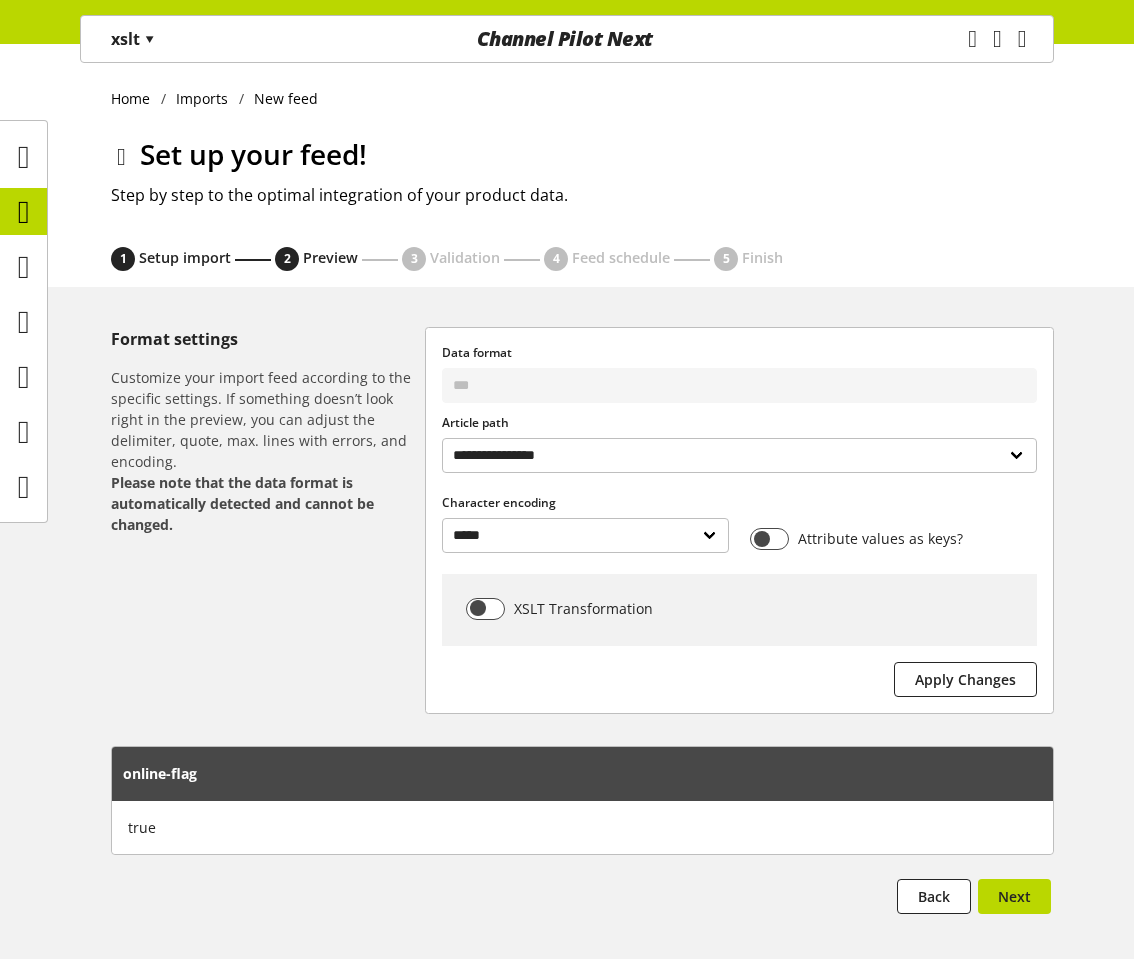 click on "Format settings Customize your import feed according to the specific settings. If something doesn’t look right in the preview, you can adjust the delimiter, quote, max. lines with errors, and encoding.
Please note that the data format is automatically detected and cannot be changed." at bounding box center [268, 520] 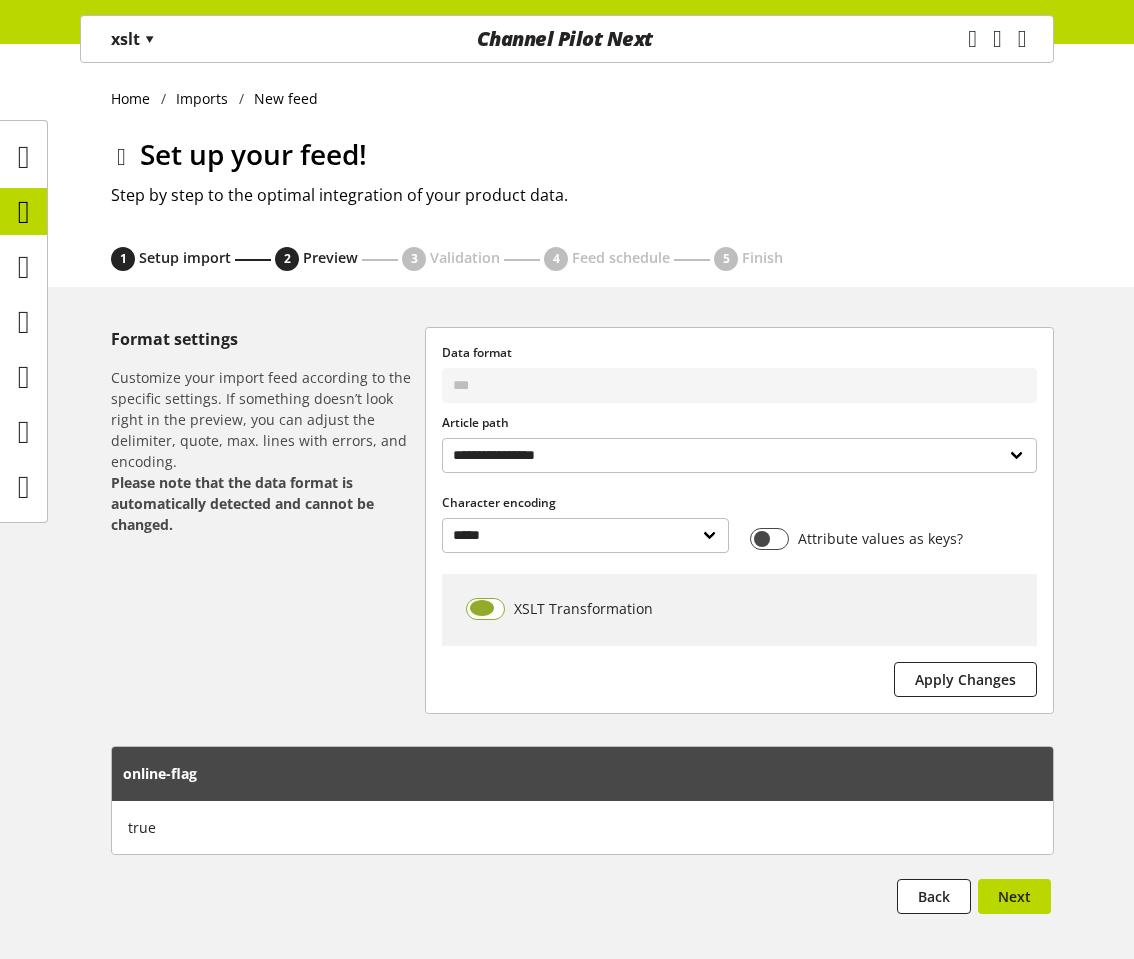 click at bounding box center (485, 609) 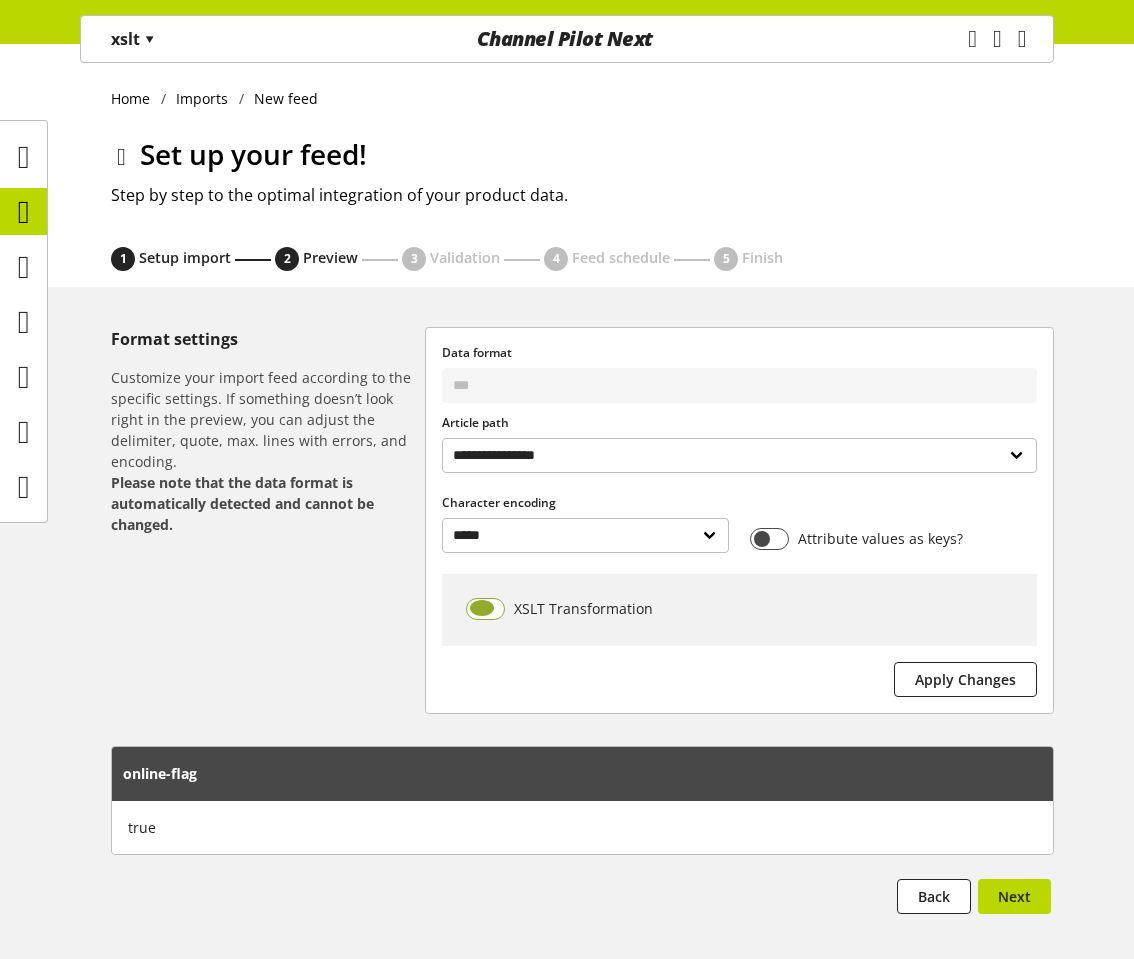 click on "XSLT Transformation" at bounding box center (579, 608) 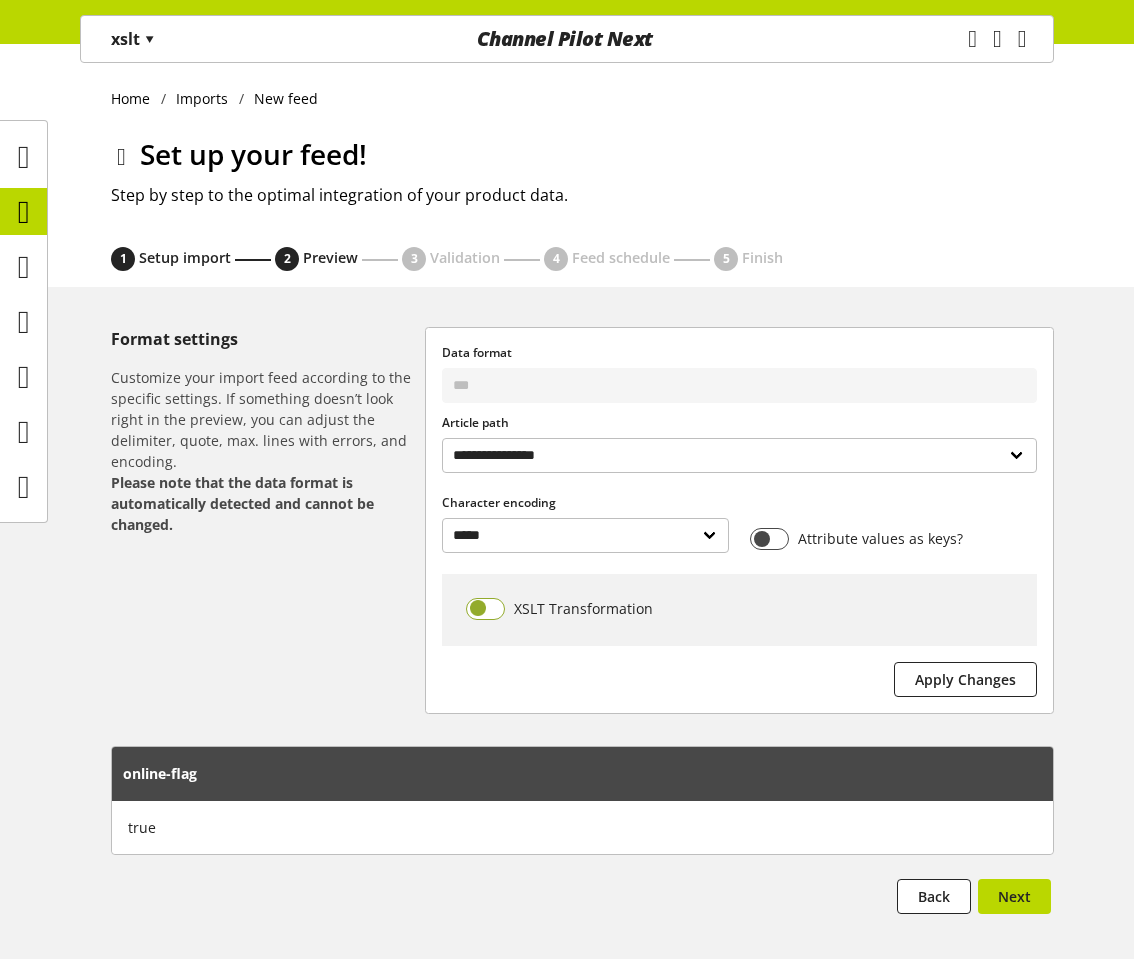 click at bounding box center [485, 609] 